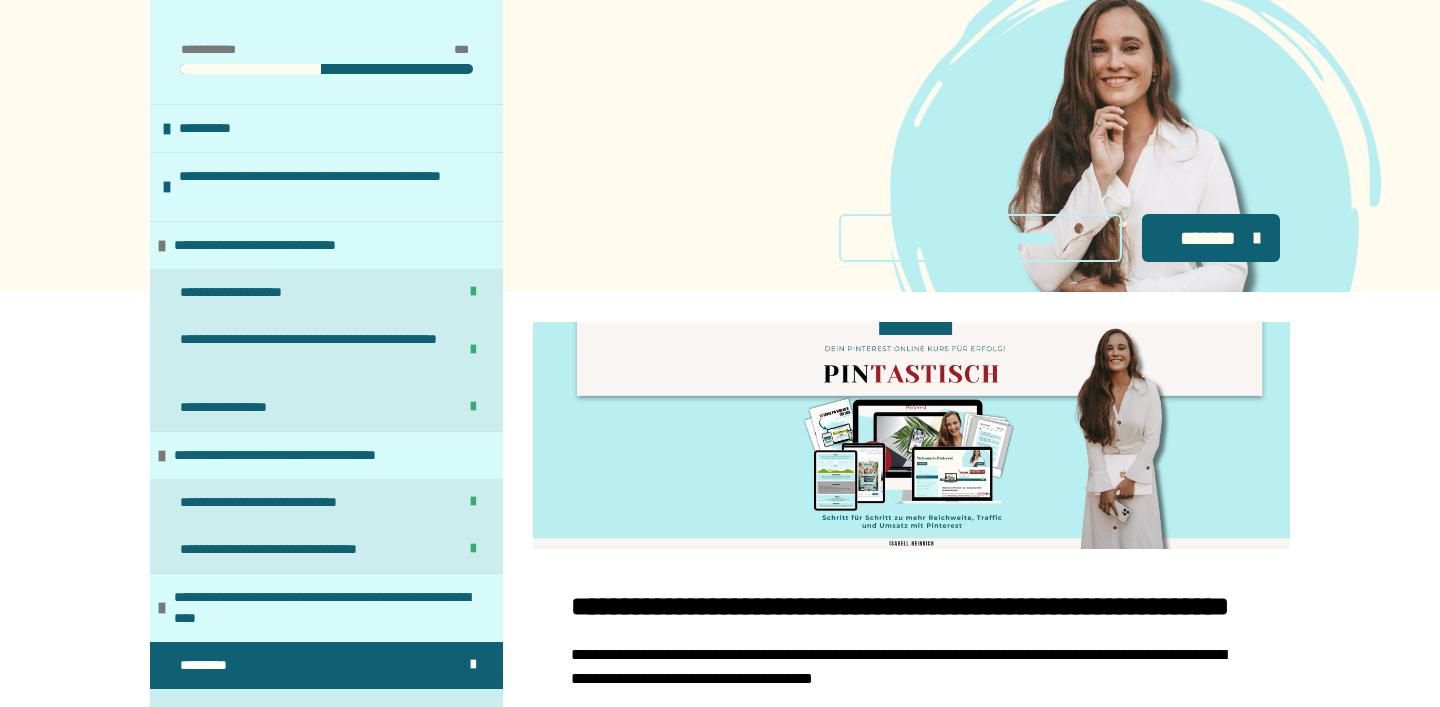 scroll, scrollTop: 1008, scrollLeft: 0, axis: vertical 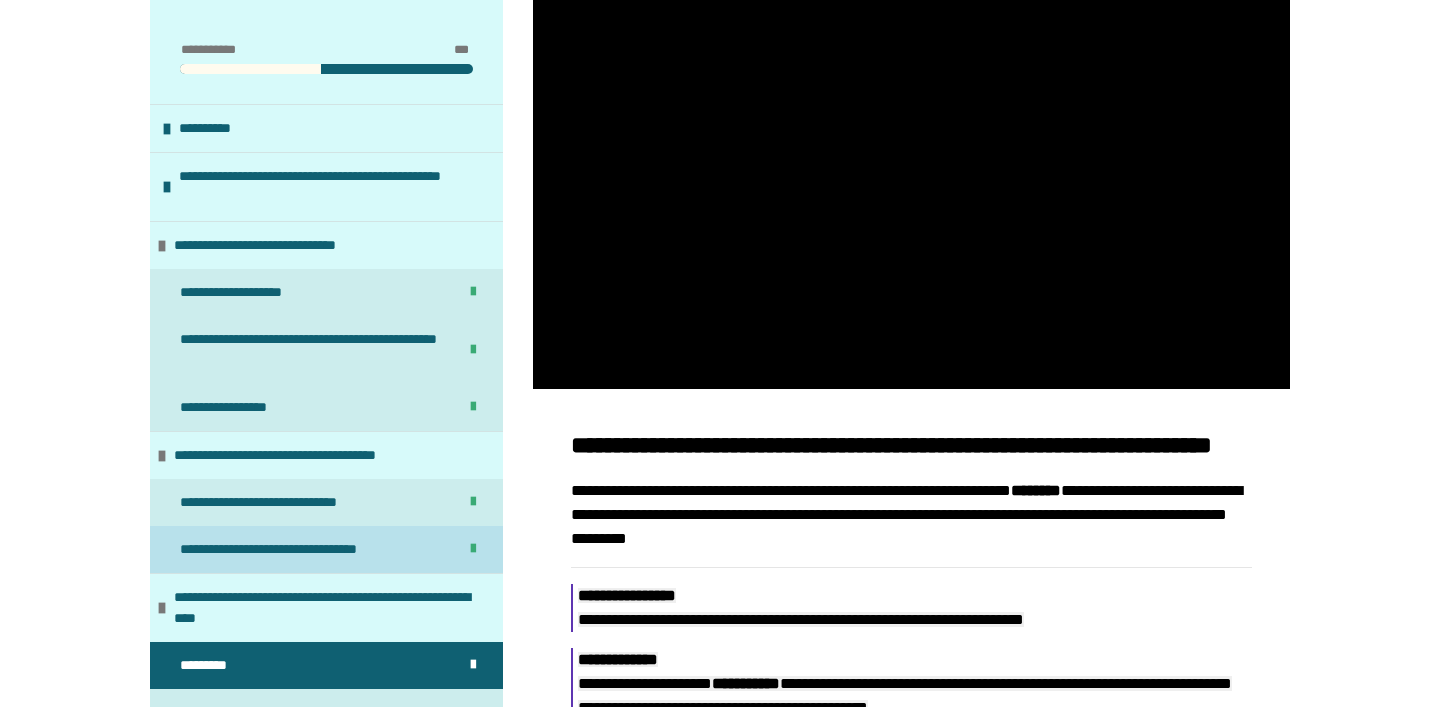 click on "**********" at bounding box center [296, 549] 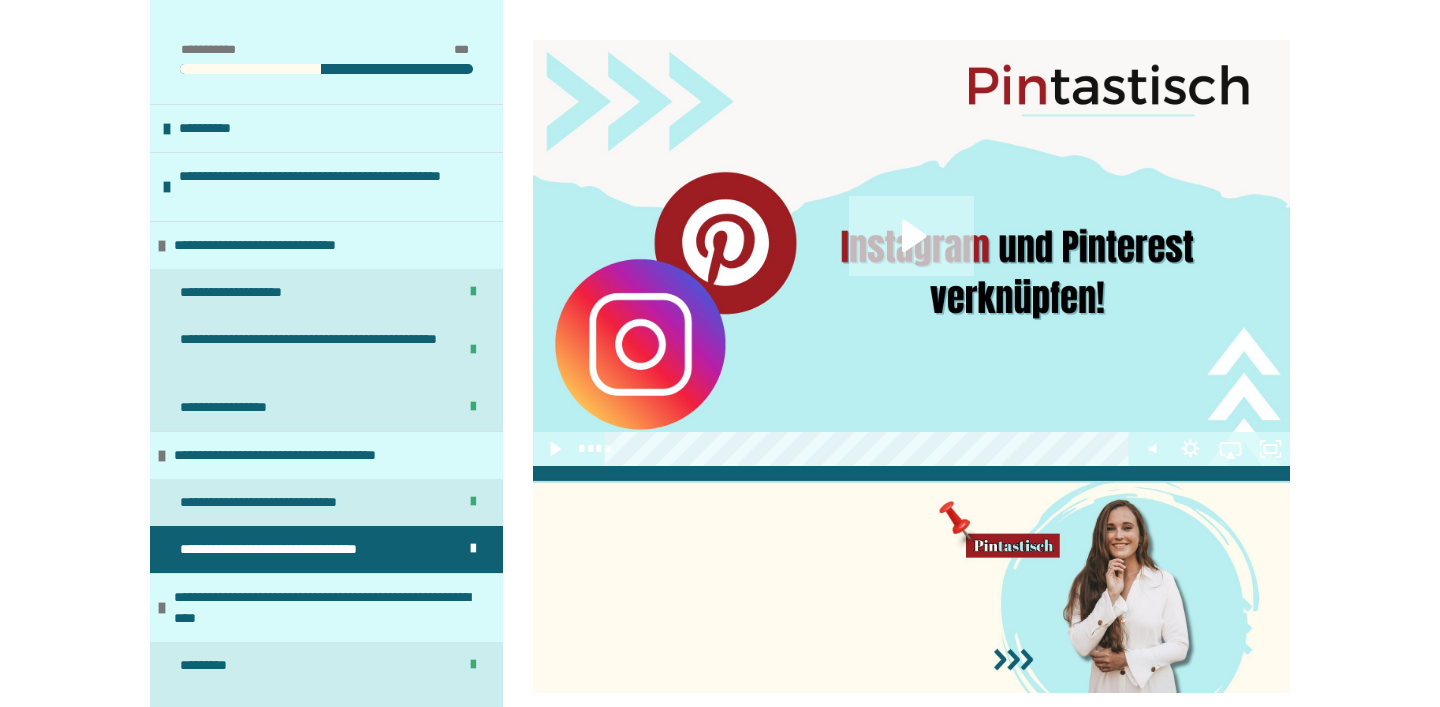 scroll, scrollTop: 1434, scrollLeft: 0, axis: vertical 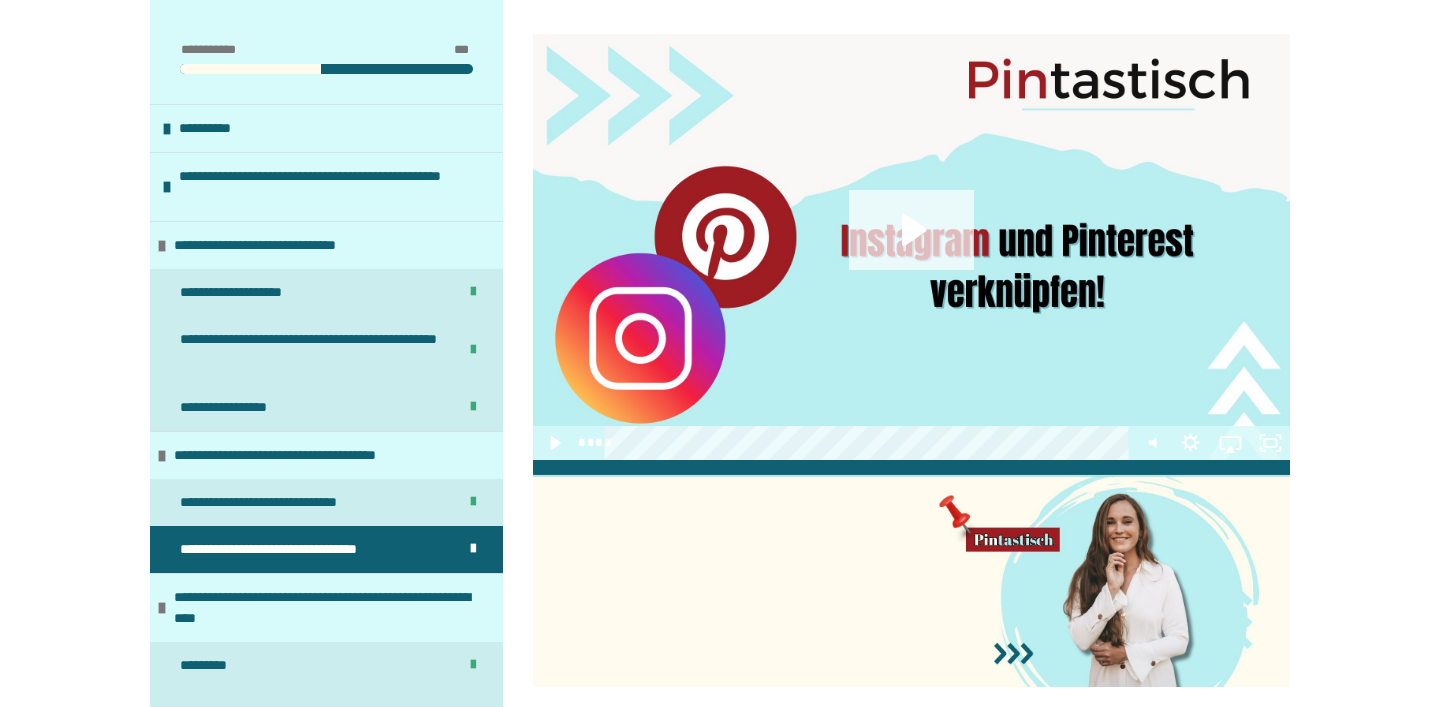 click 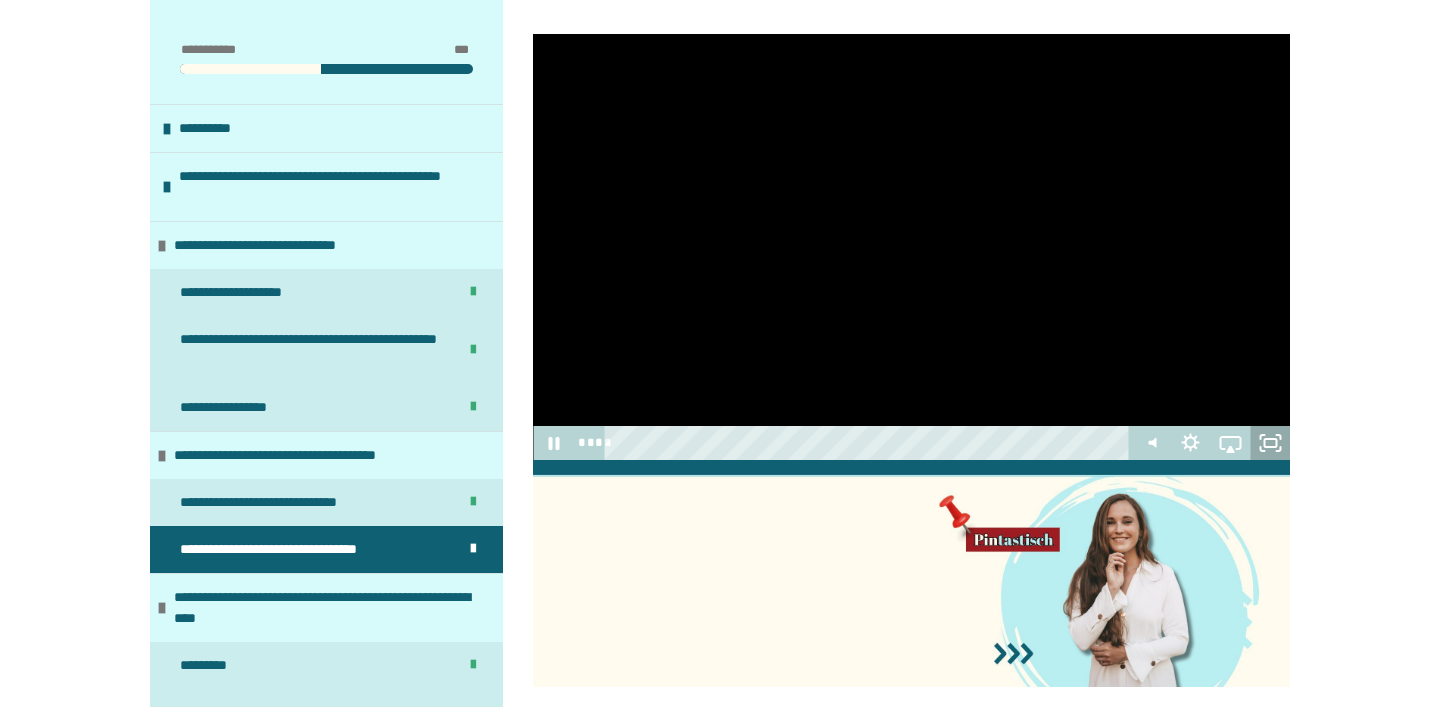 click 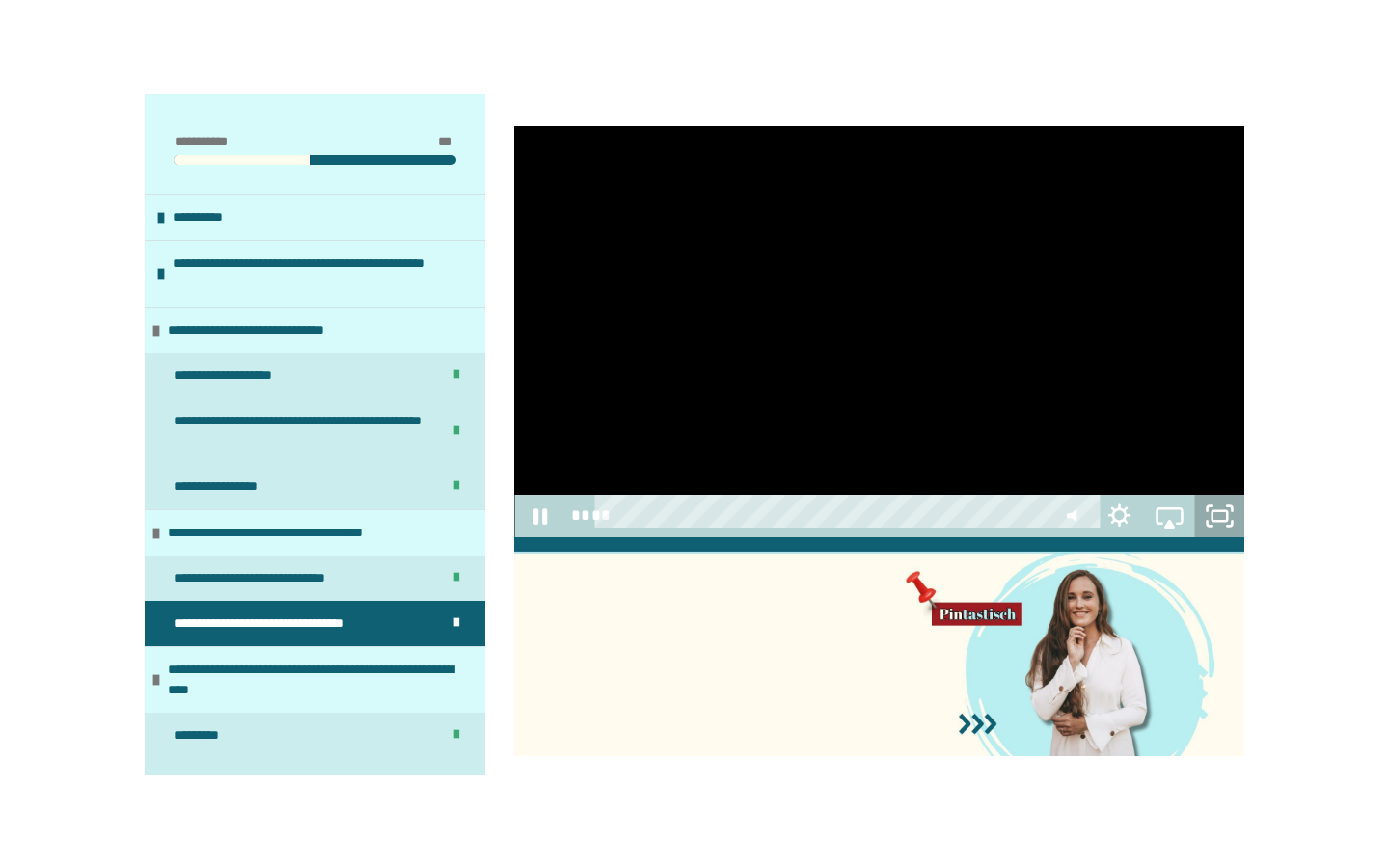 scroll, scrollTop: 1326, scrollLeft: 0, axis: vertical 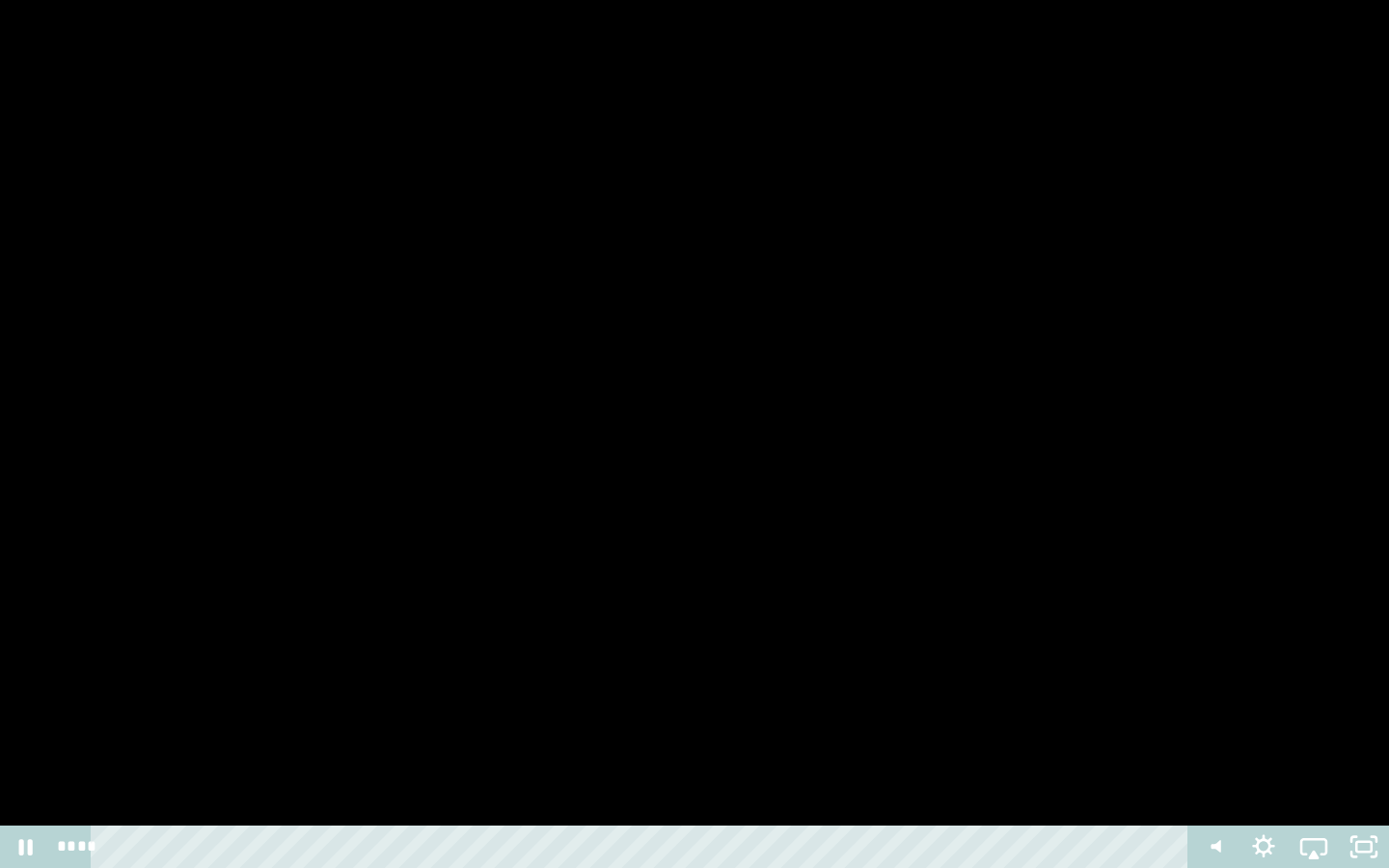 click at bounding box center (694, 434) 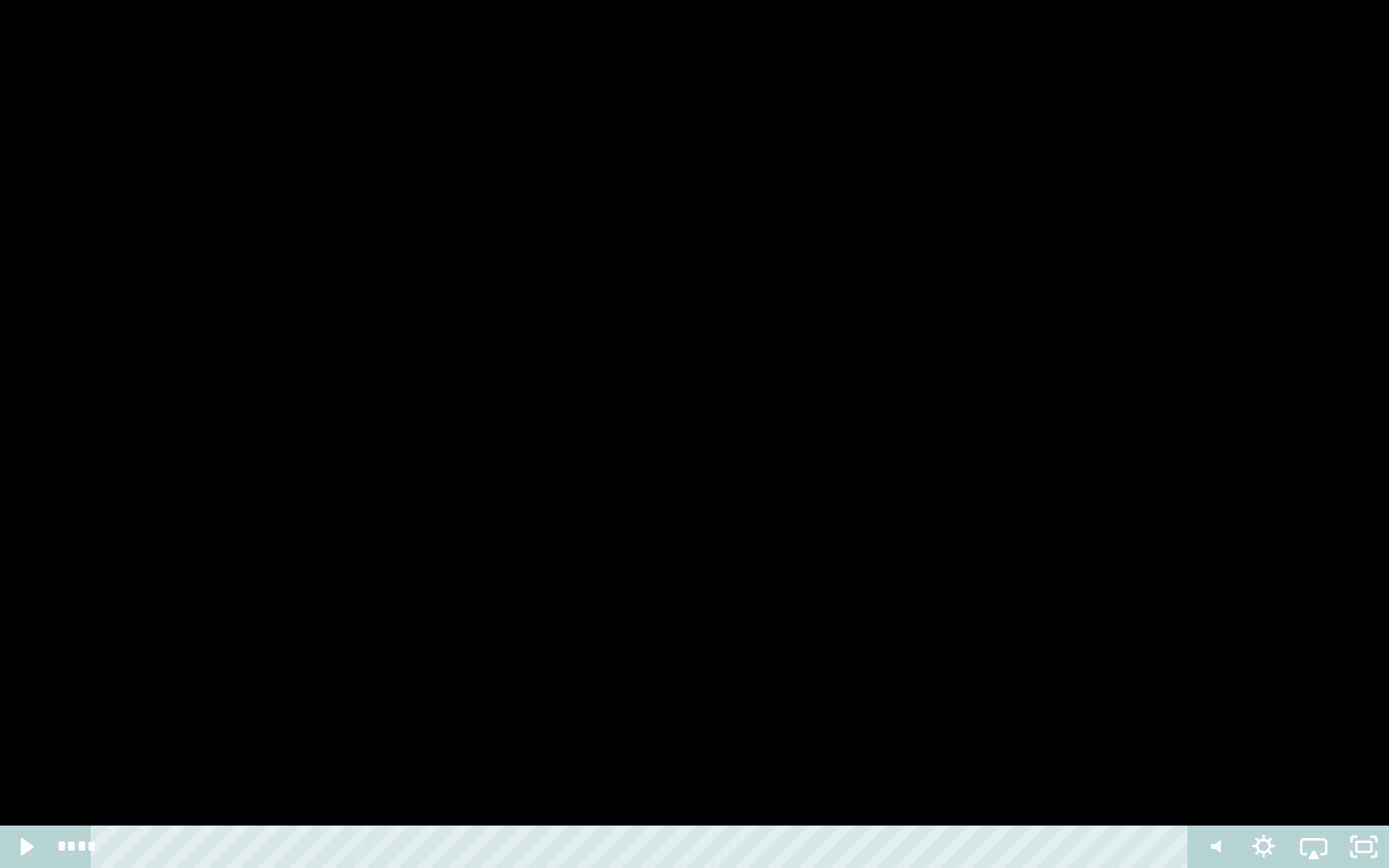 click at bounding box center (694, 434) 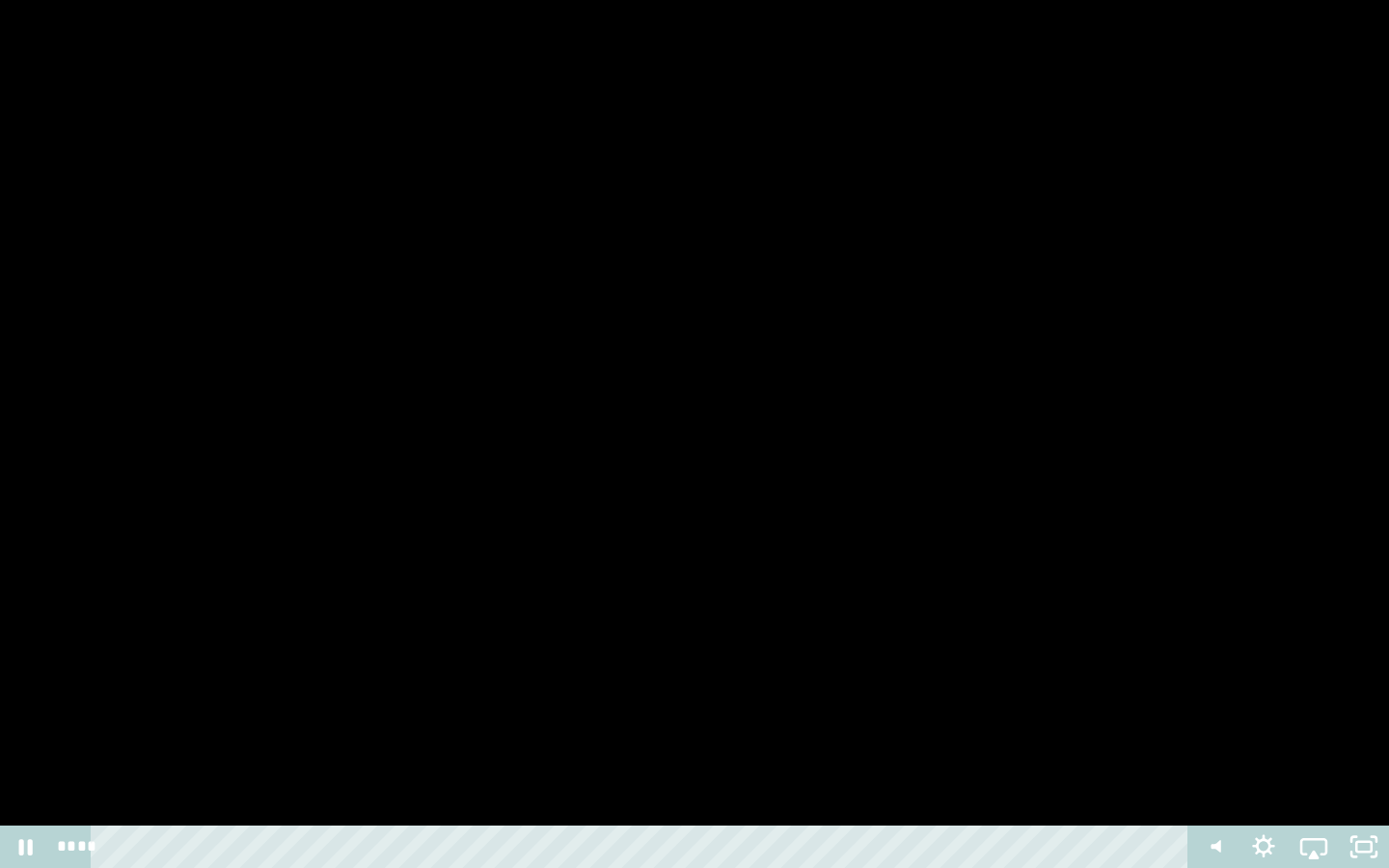 click at bounding box center (694, 434) 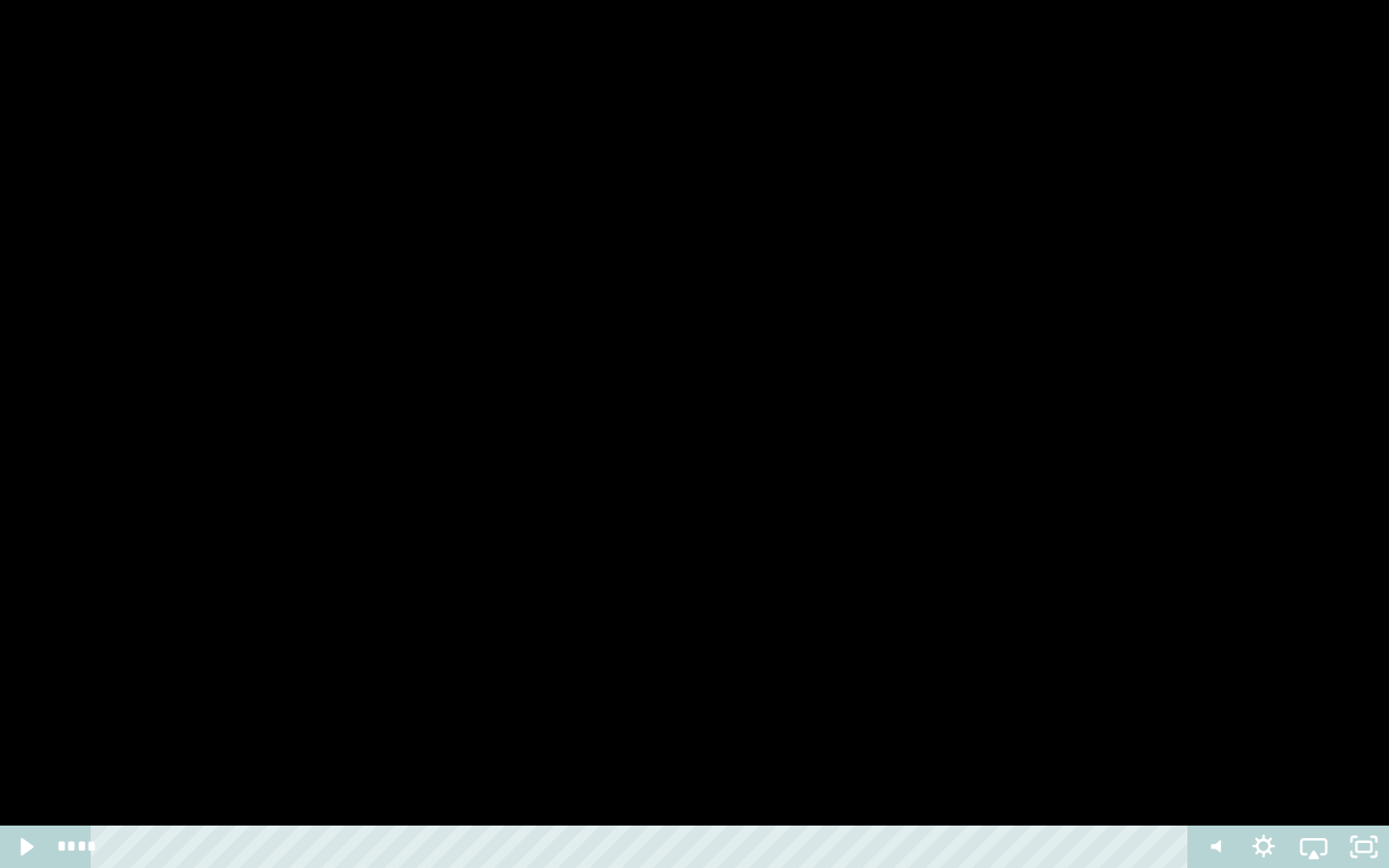 click at bounding box center [694, 434] 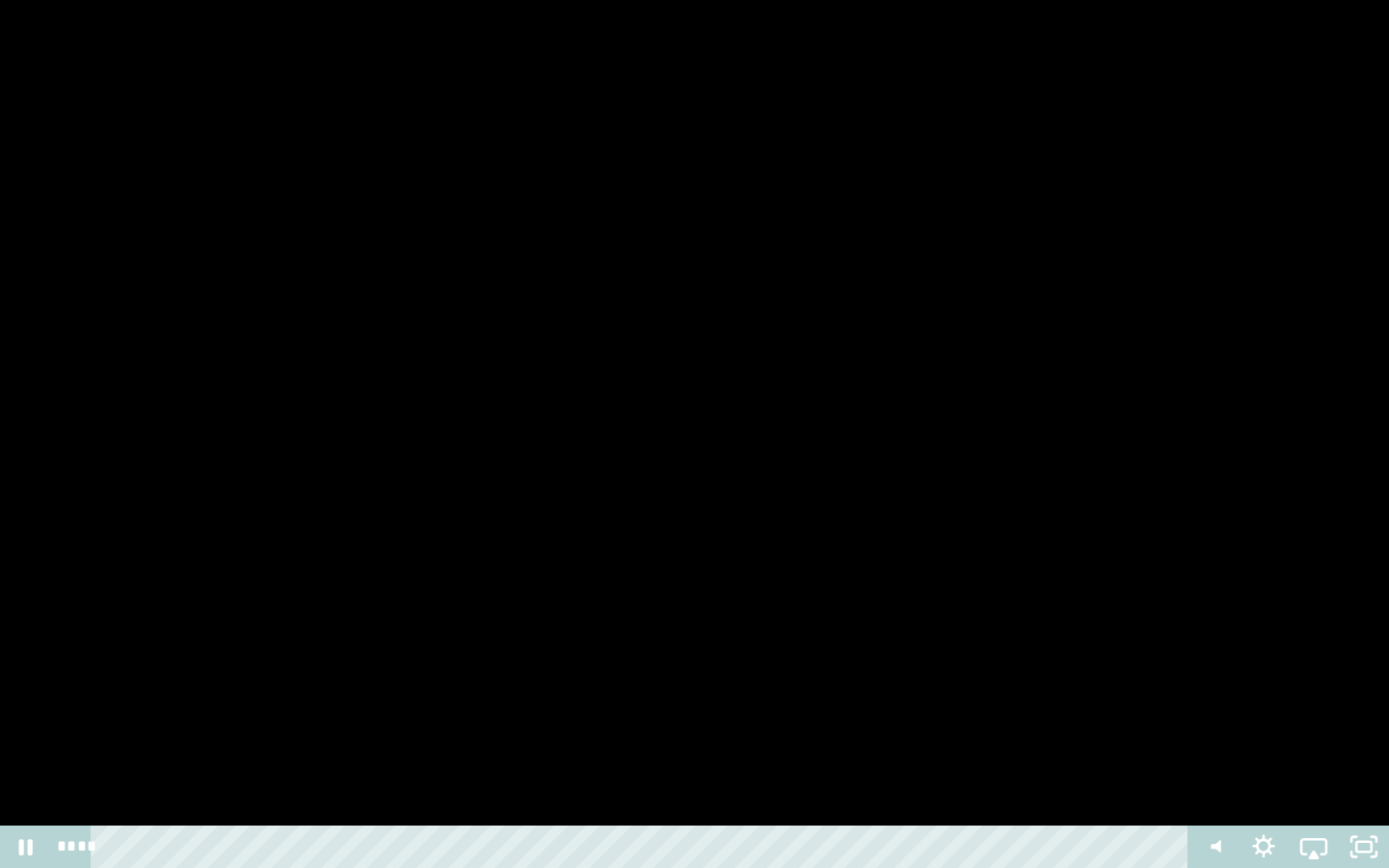 click at bounding box center (694, 434) 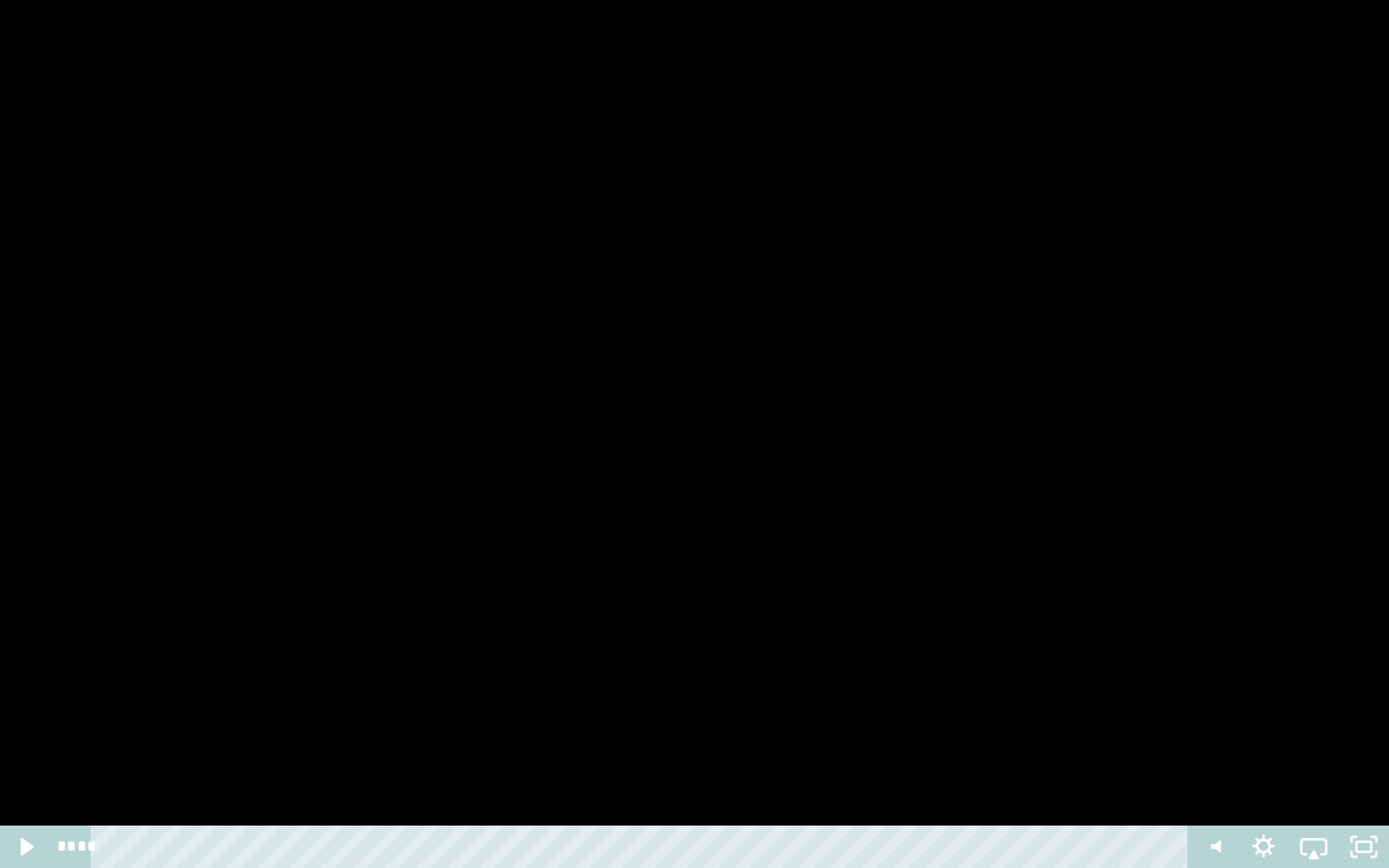 click at bounding box center (694, 434) 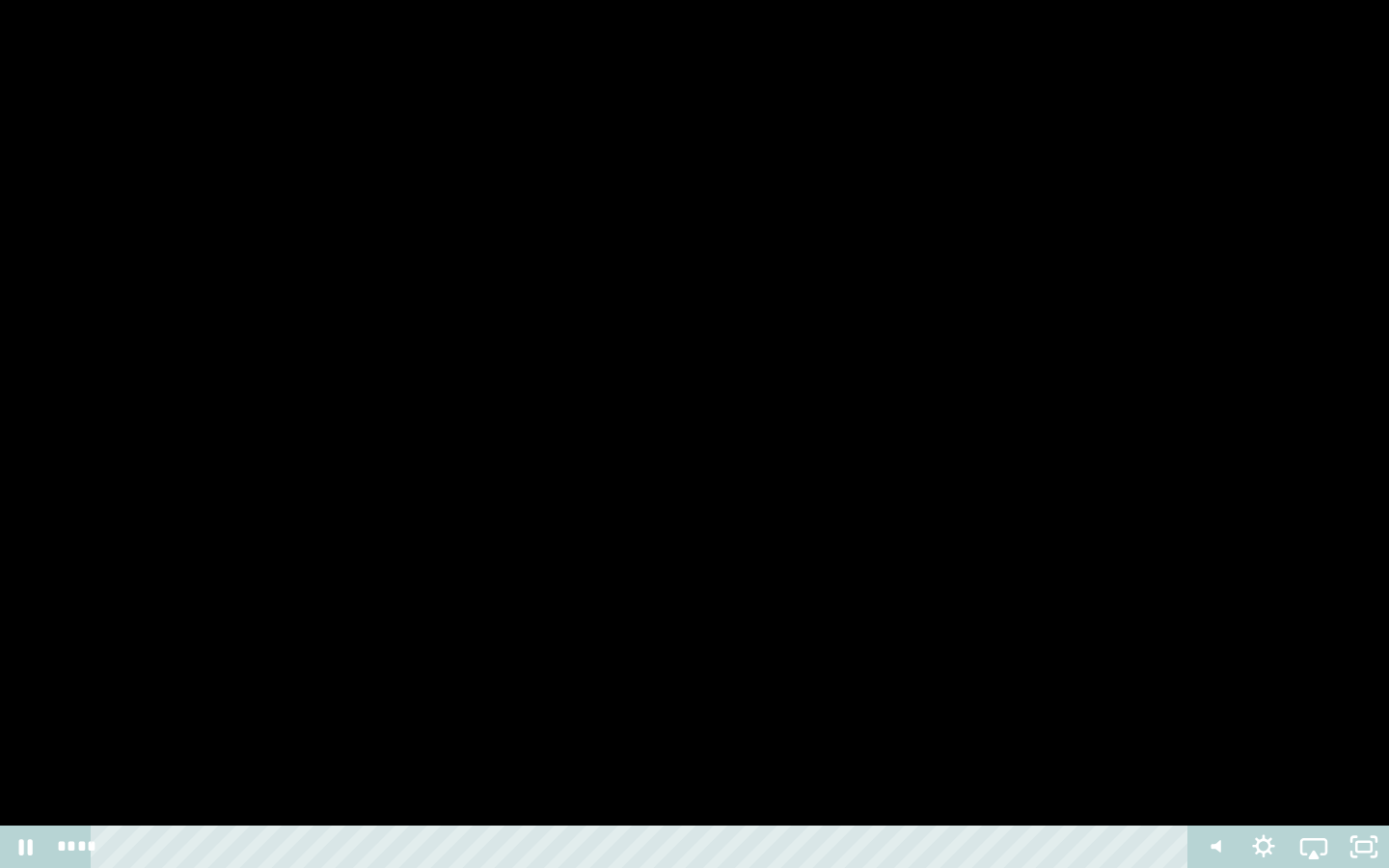 click at bounding box center (694, 434) 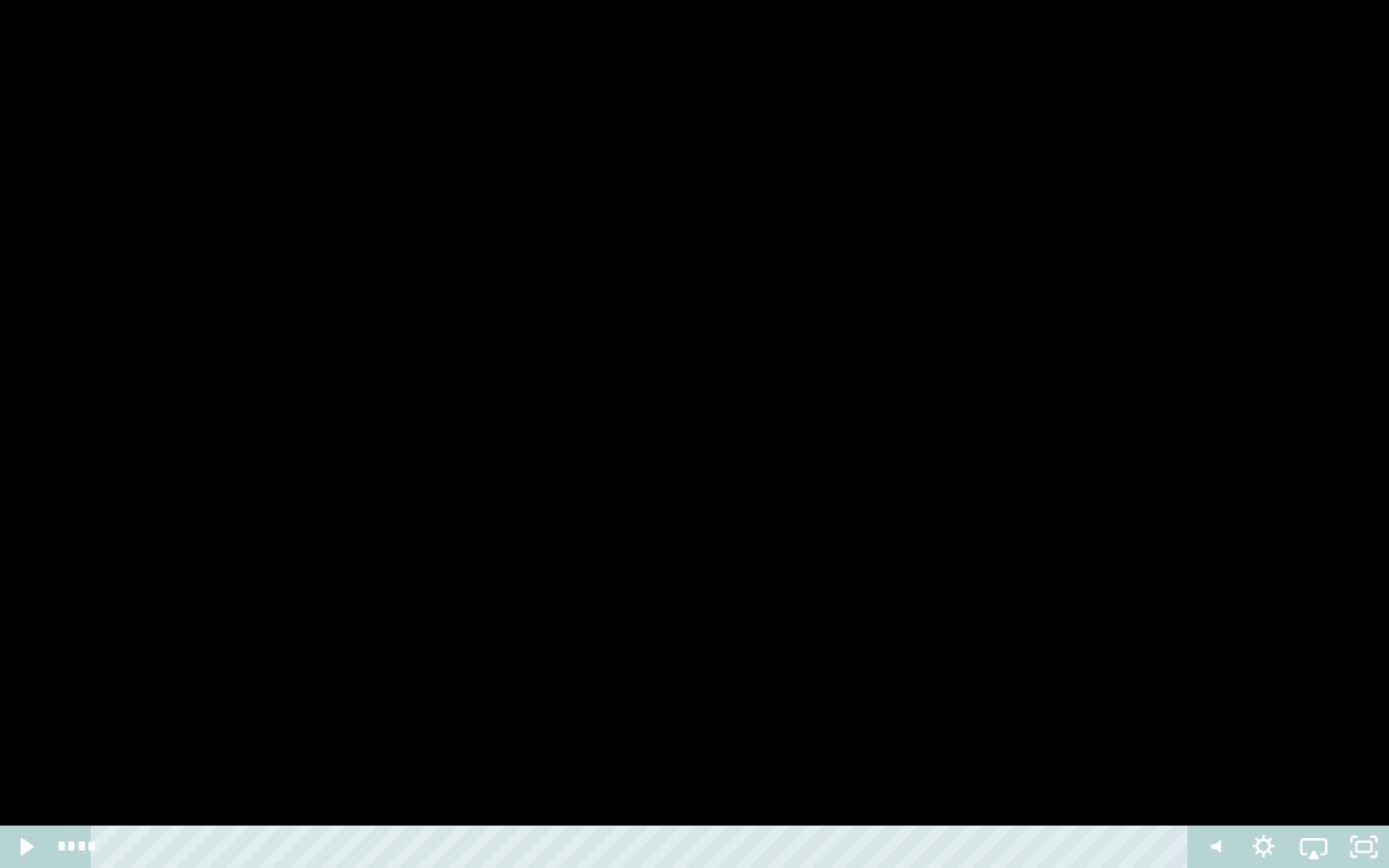 click at bounding box center (694, 434) 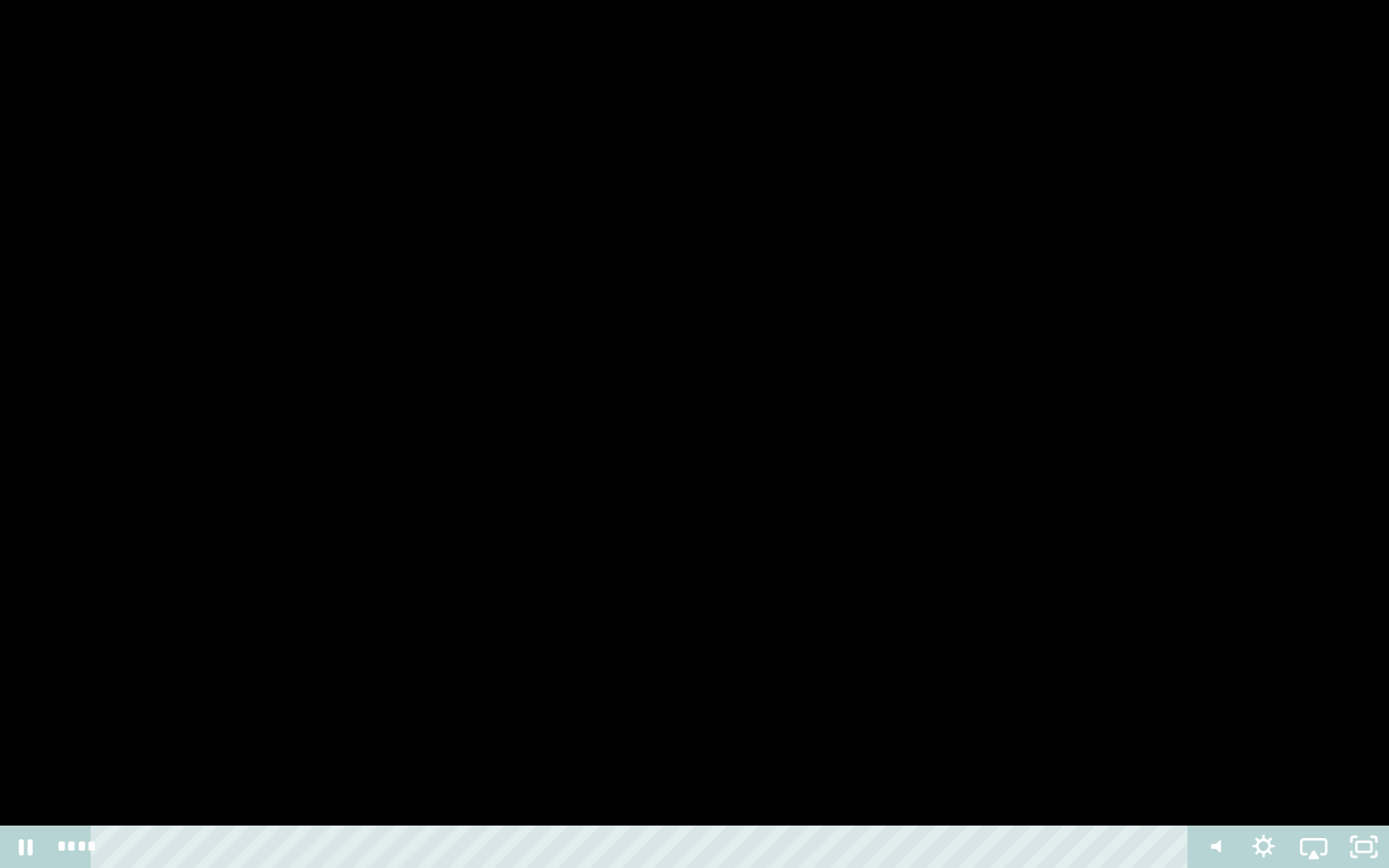 click at bounding box center (694, 434) 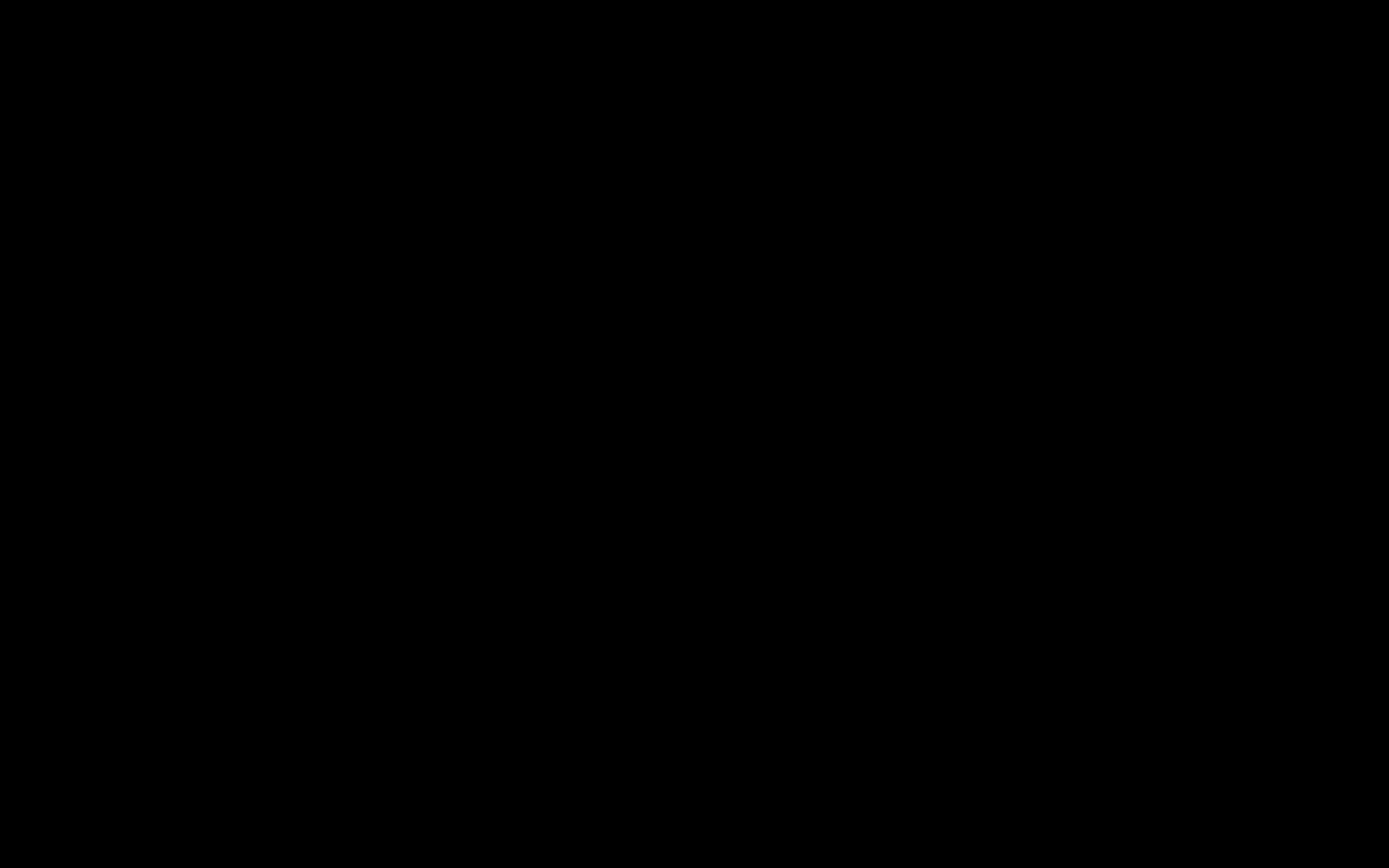 click at bounding box center [694, 434] 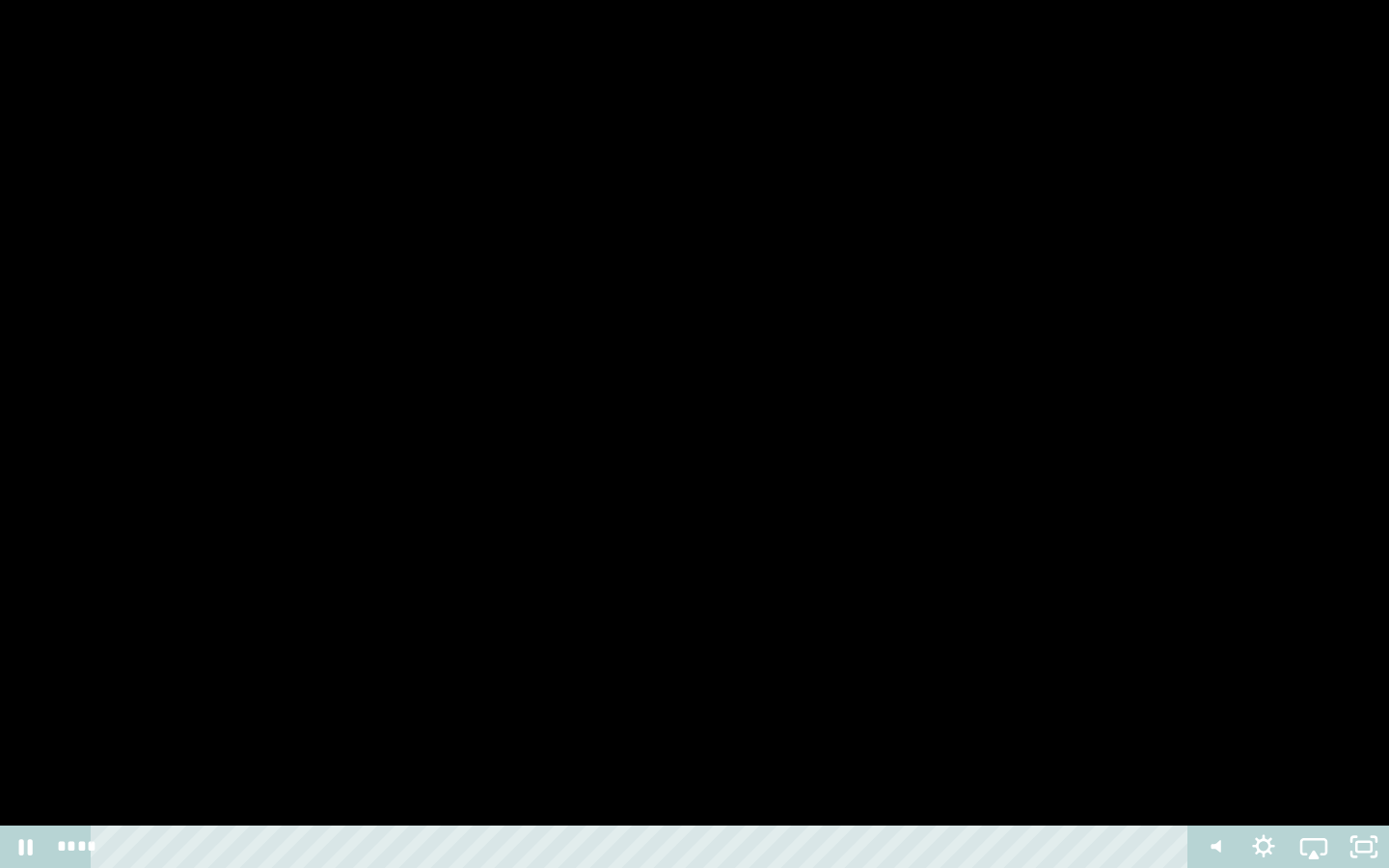 click at bounding box center (694, 434) 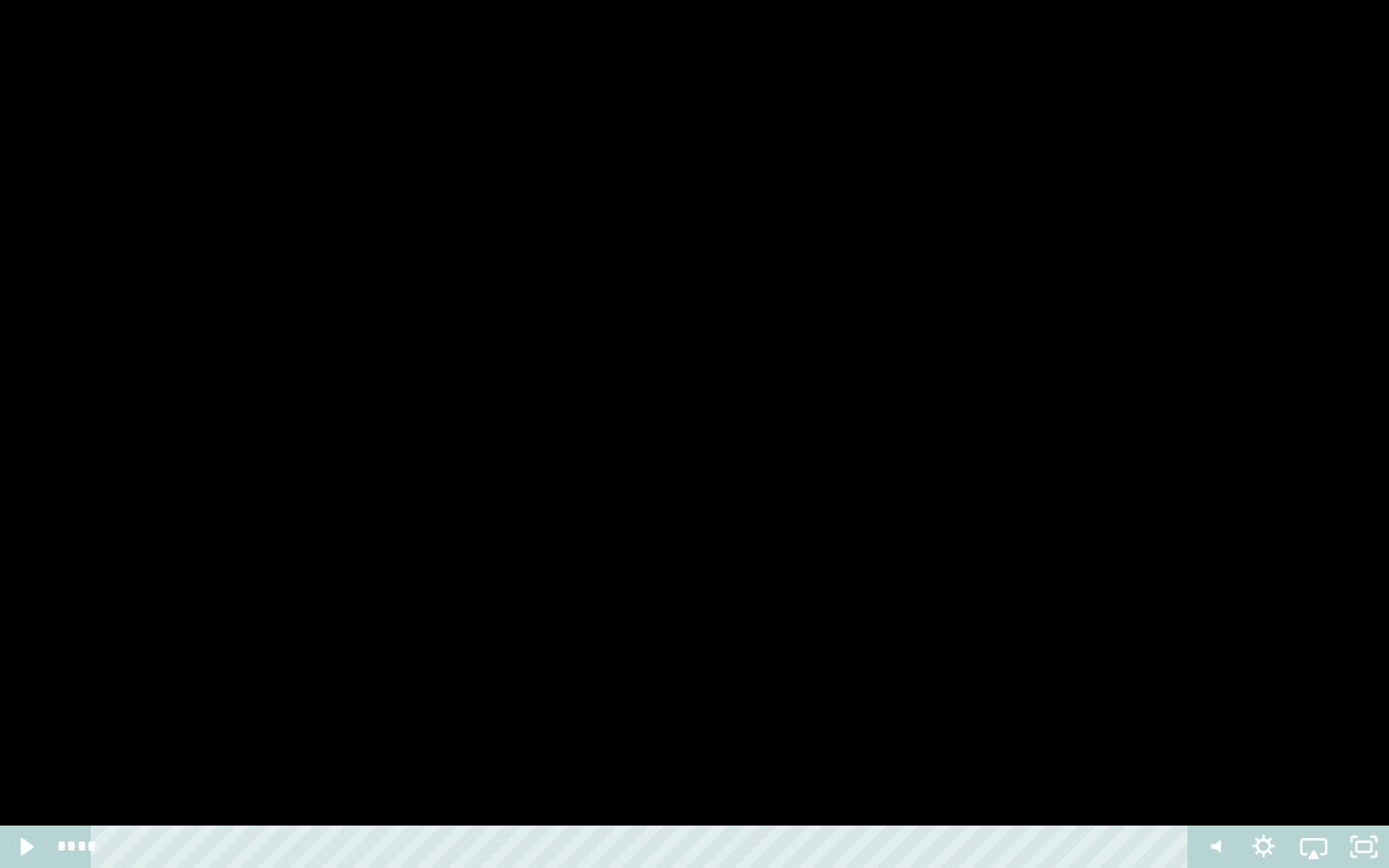 click at bounding box center (694, 434) 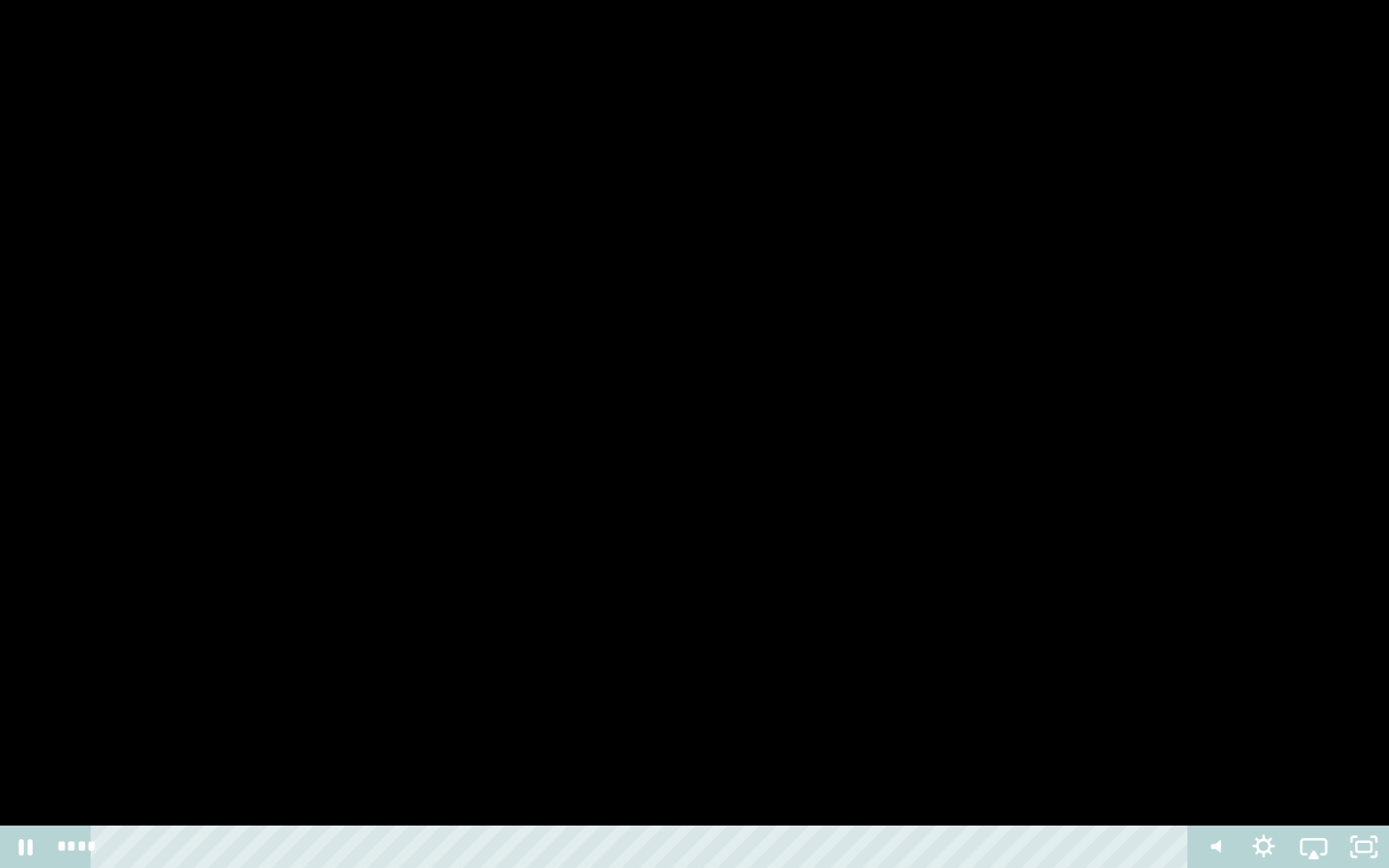 click at bounding box center [694, 434] 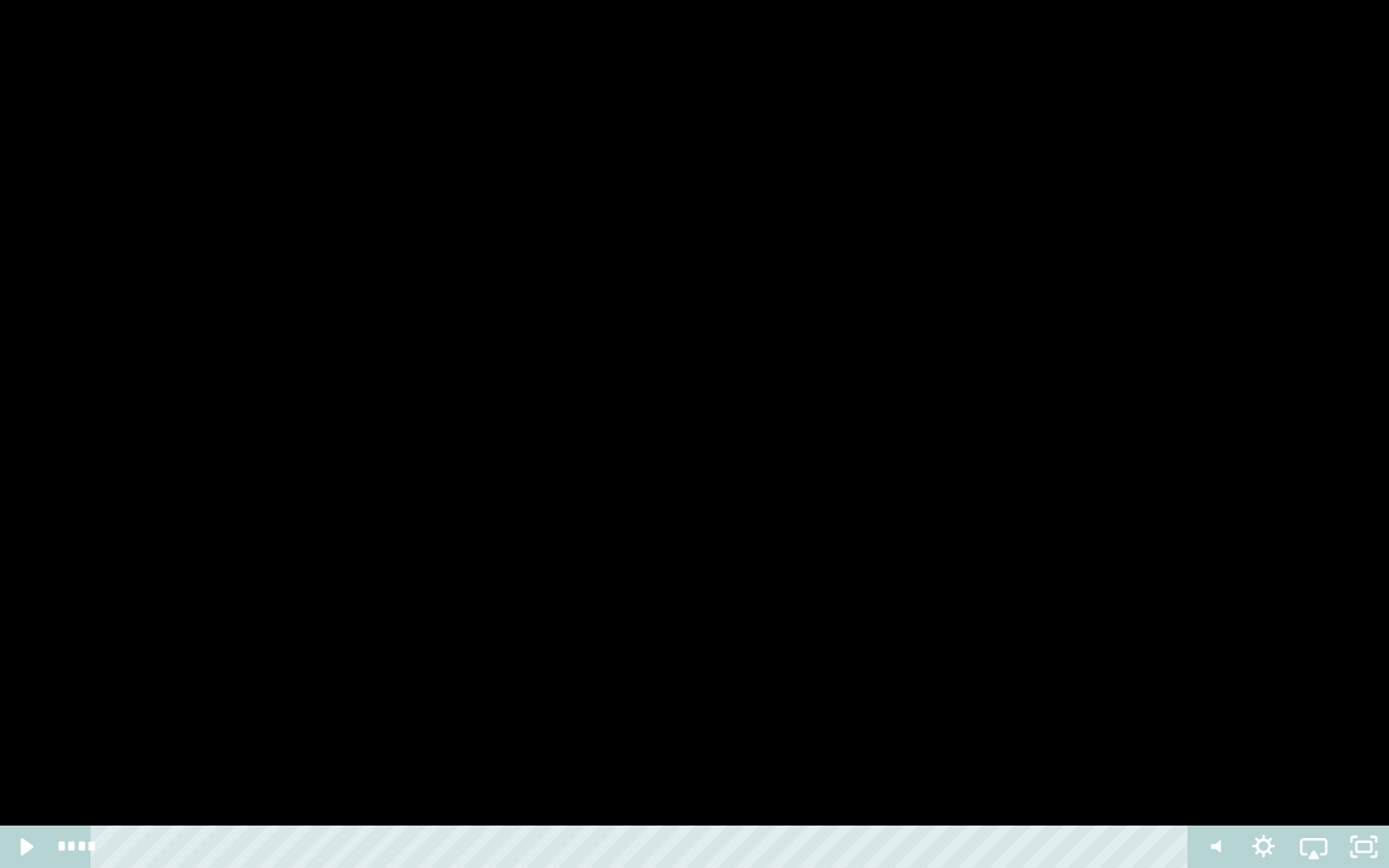 click at bounding box center (694, 434) 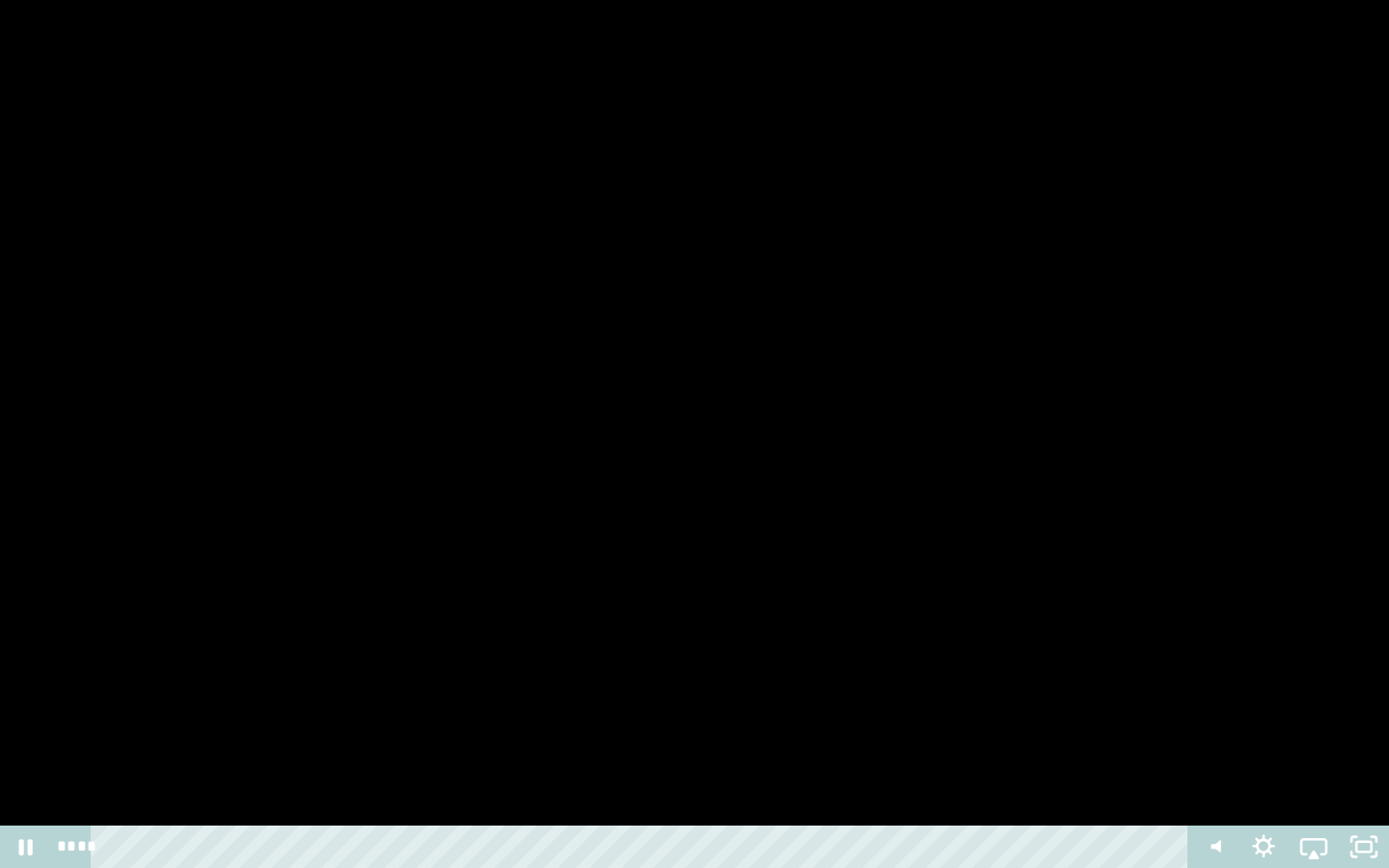 click at bounding box center (694, 434) 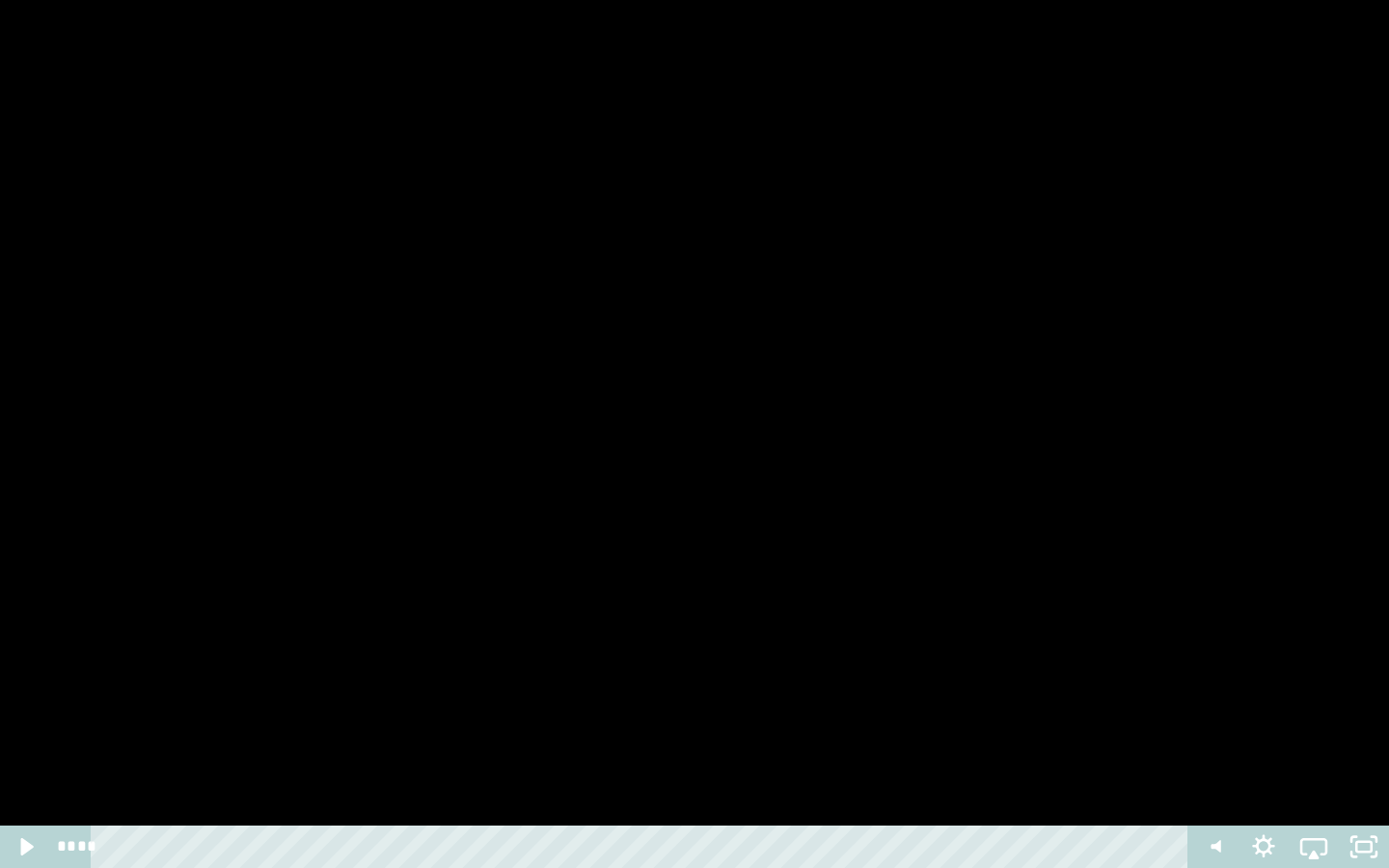 click at bounding box center (694, 434) 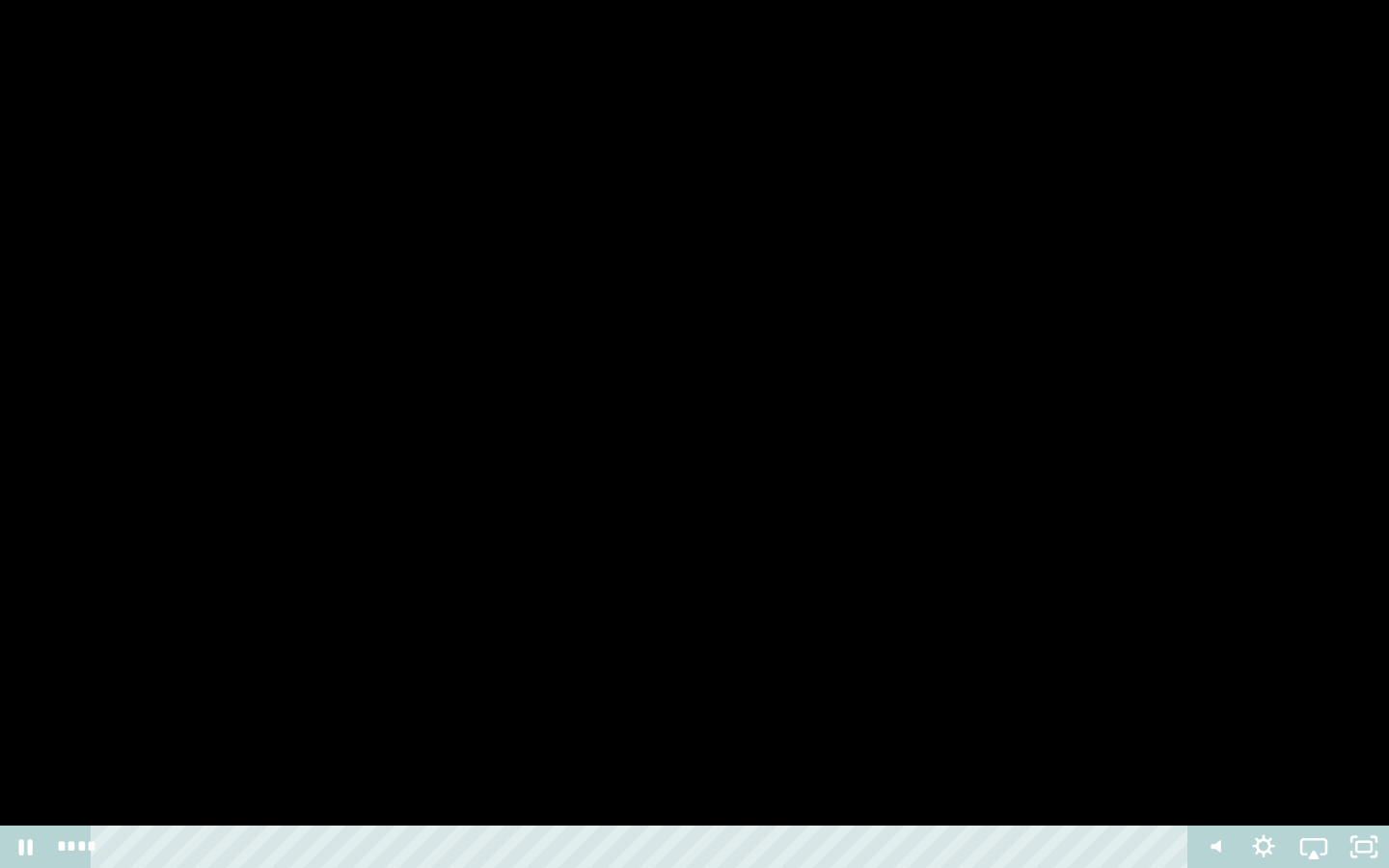 click at bounding box center [694, 434] 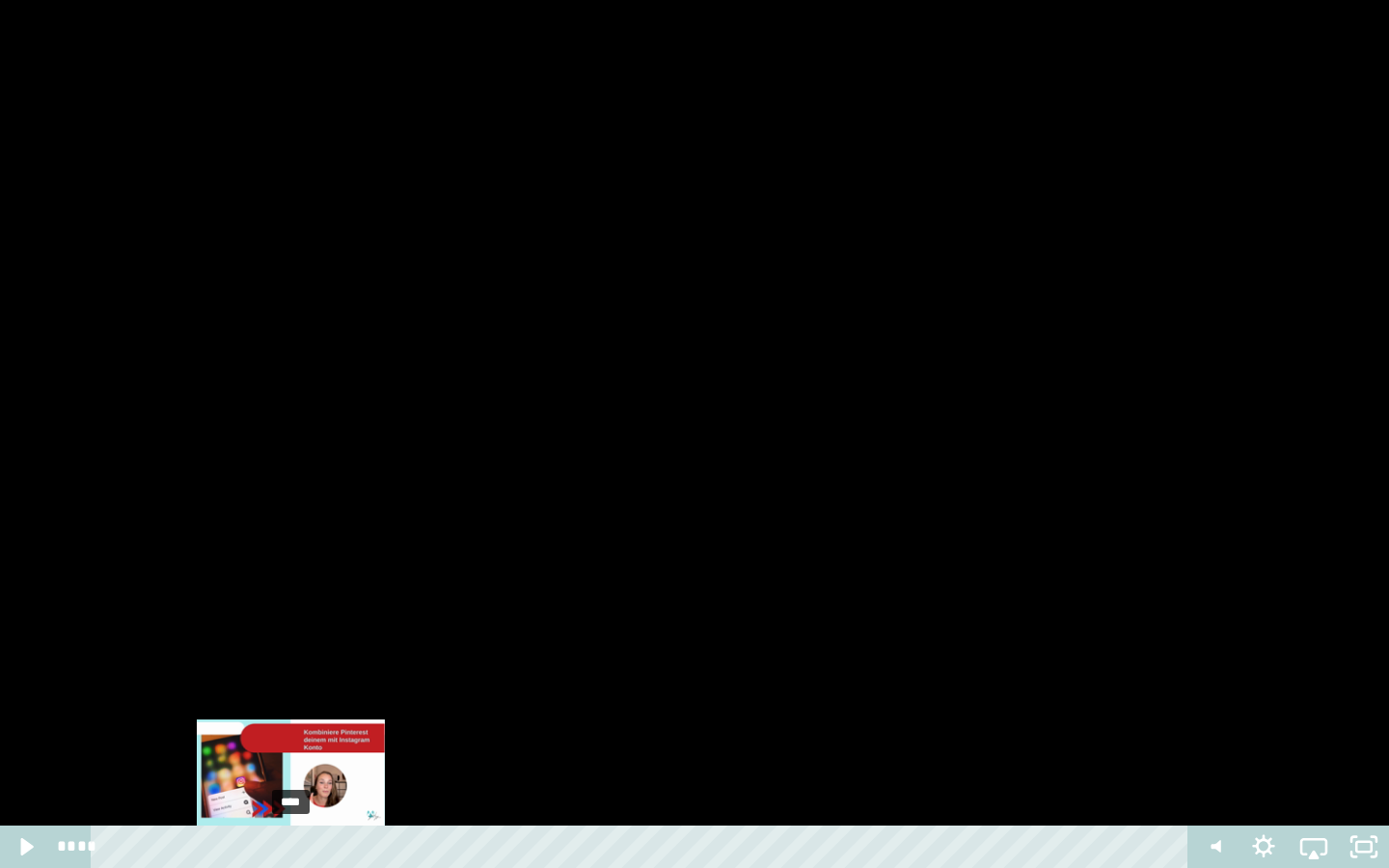 drag, startPoint x: 1031, startPoint y: 845, endPoint x: 227, endPoint y: 839, distance: 804.0224 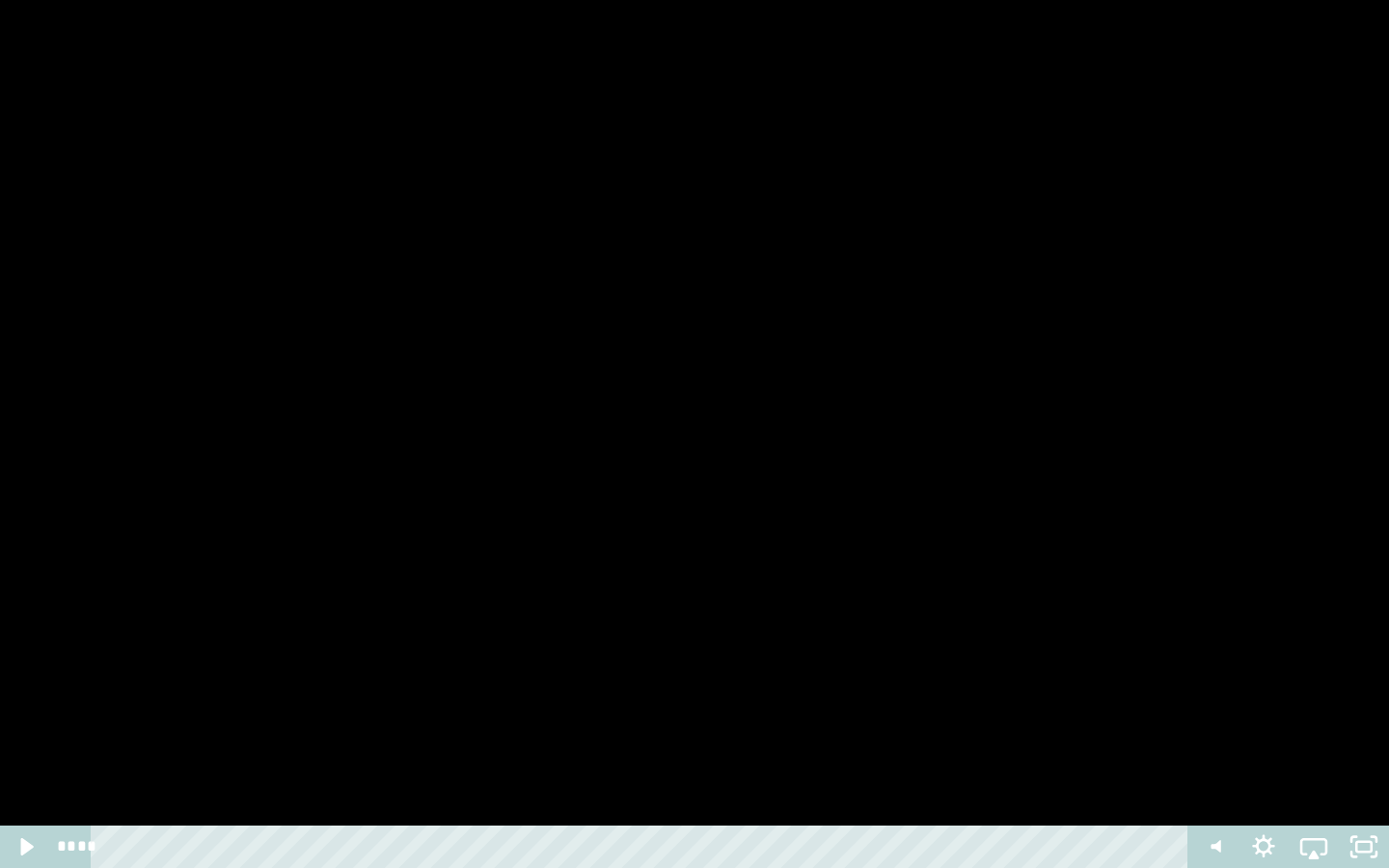 click at bounding box center [694, 434] 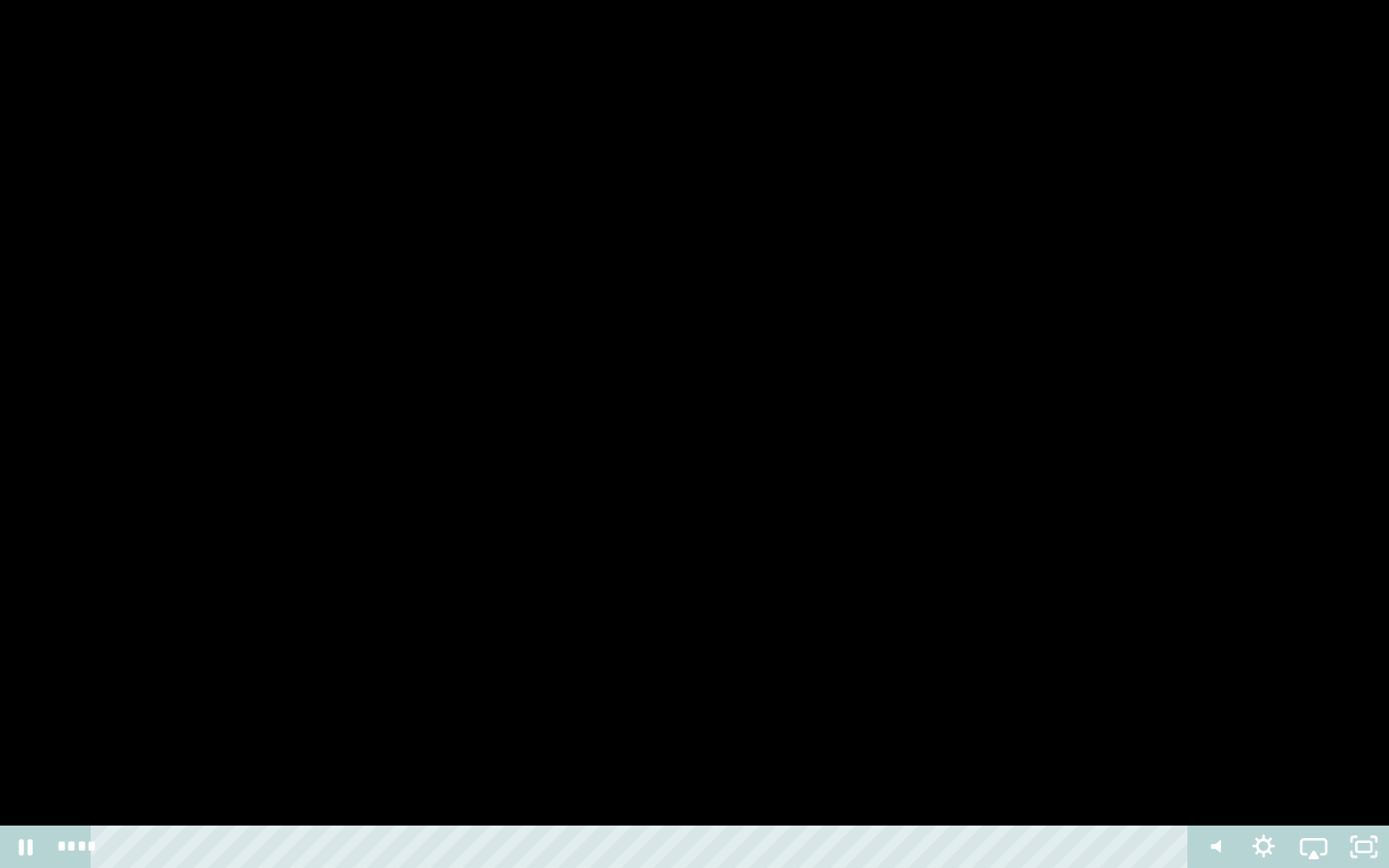click at bounding box center (694, 434) 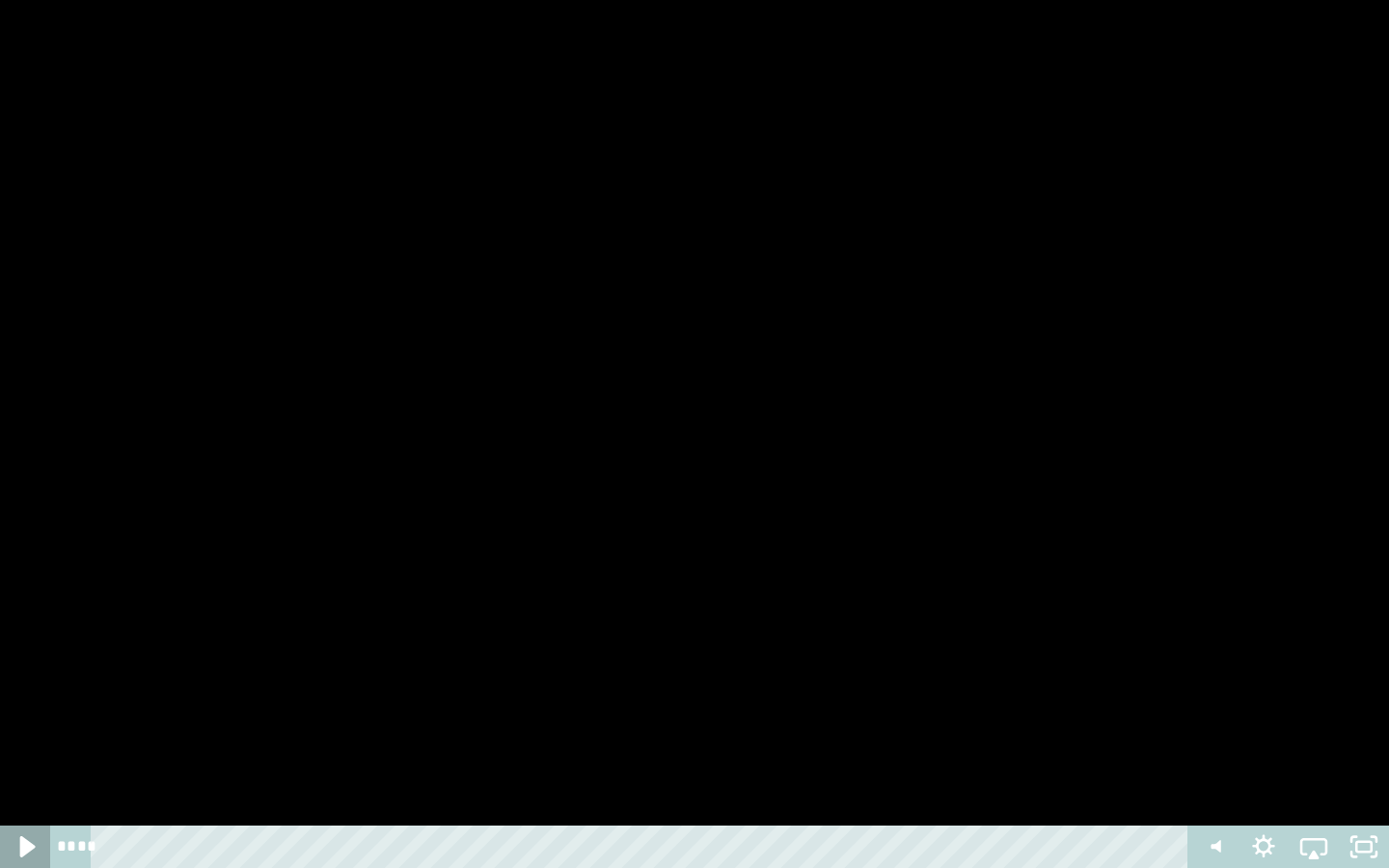 click 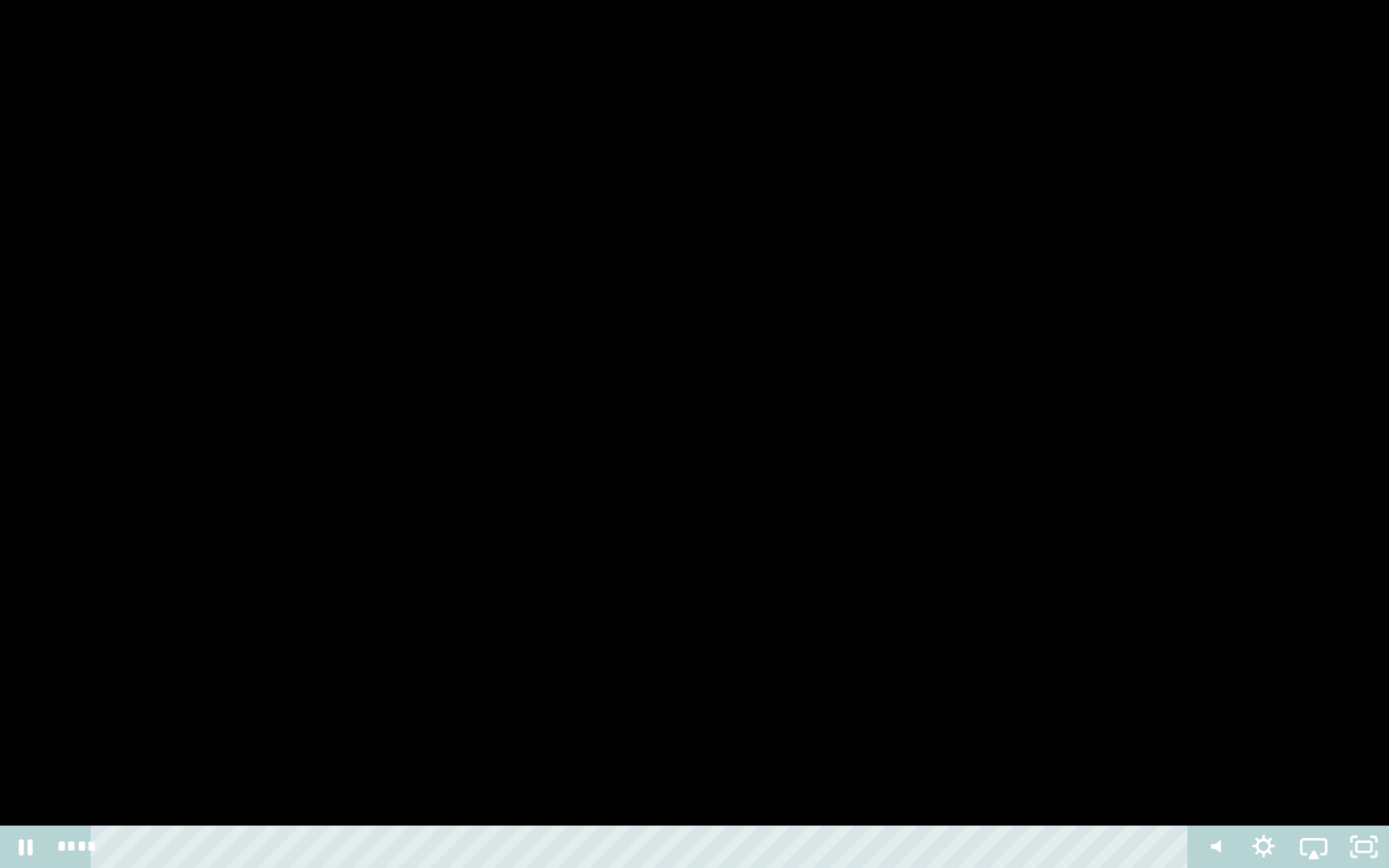 click at bounding box center (694, 434) 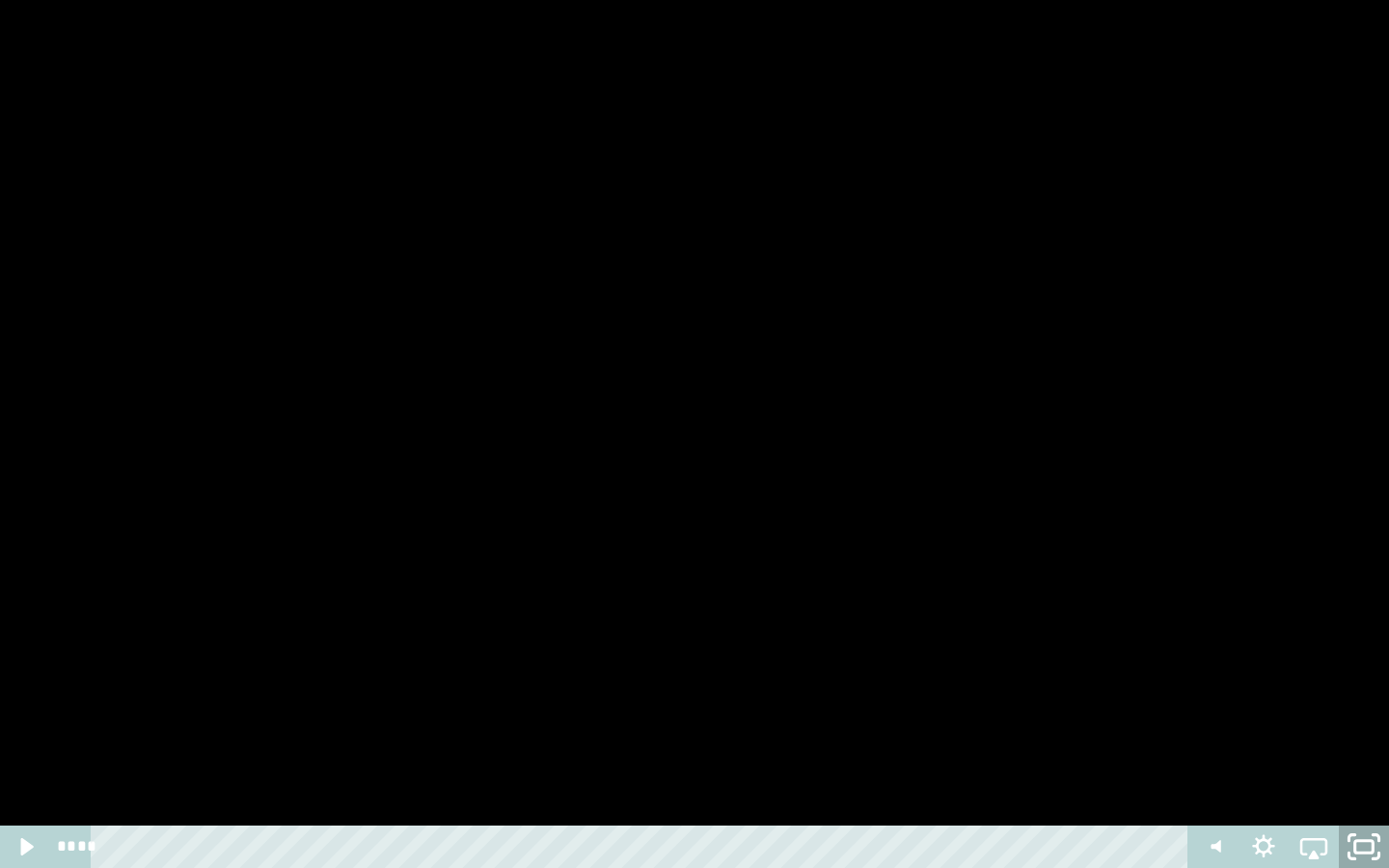 click 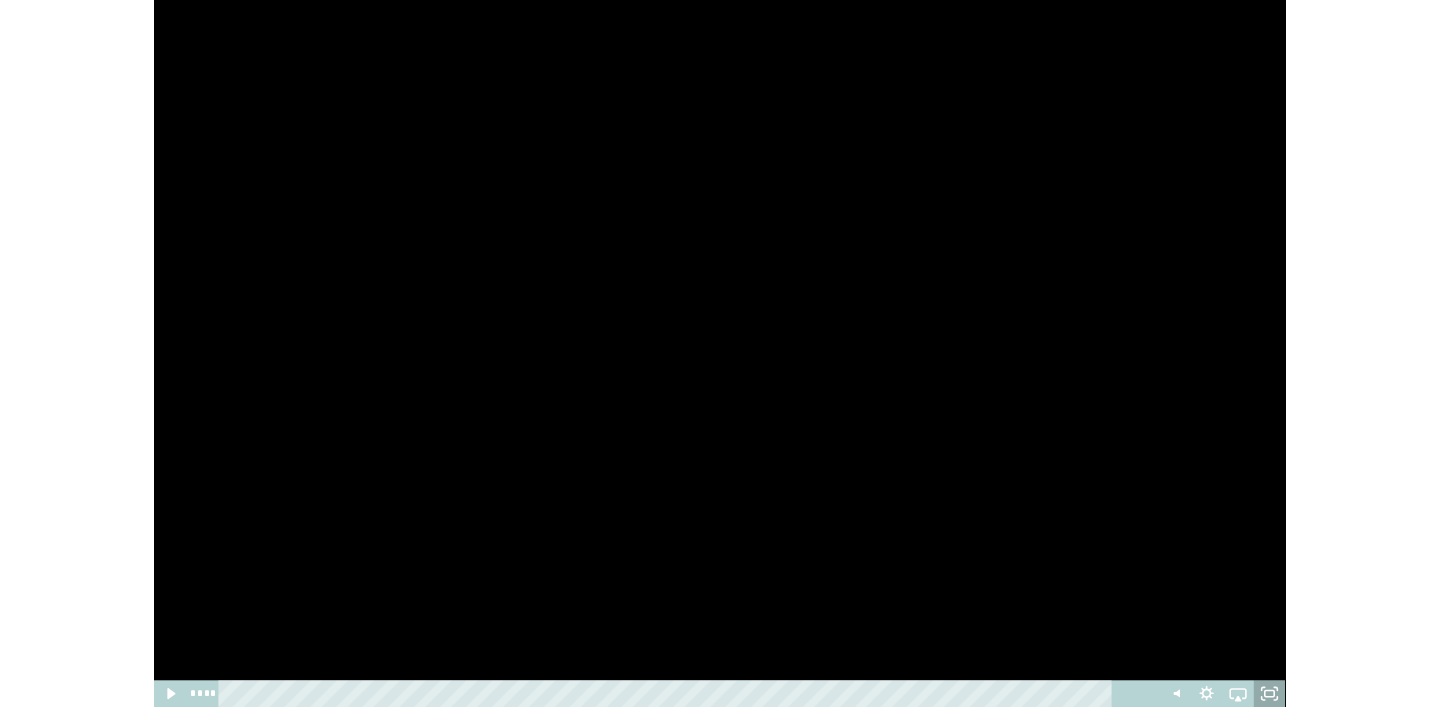 scroll, scrollTop: 1434, scrollLeft: 0, axis: vertical 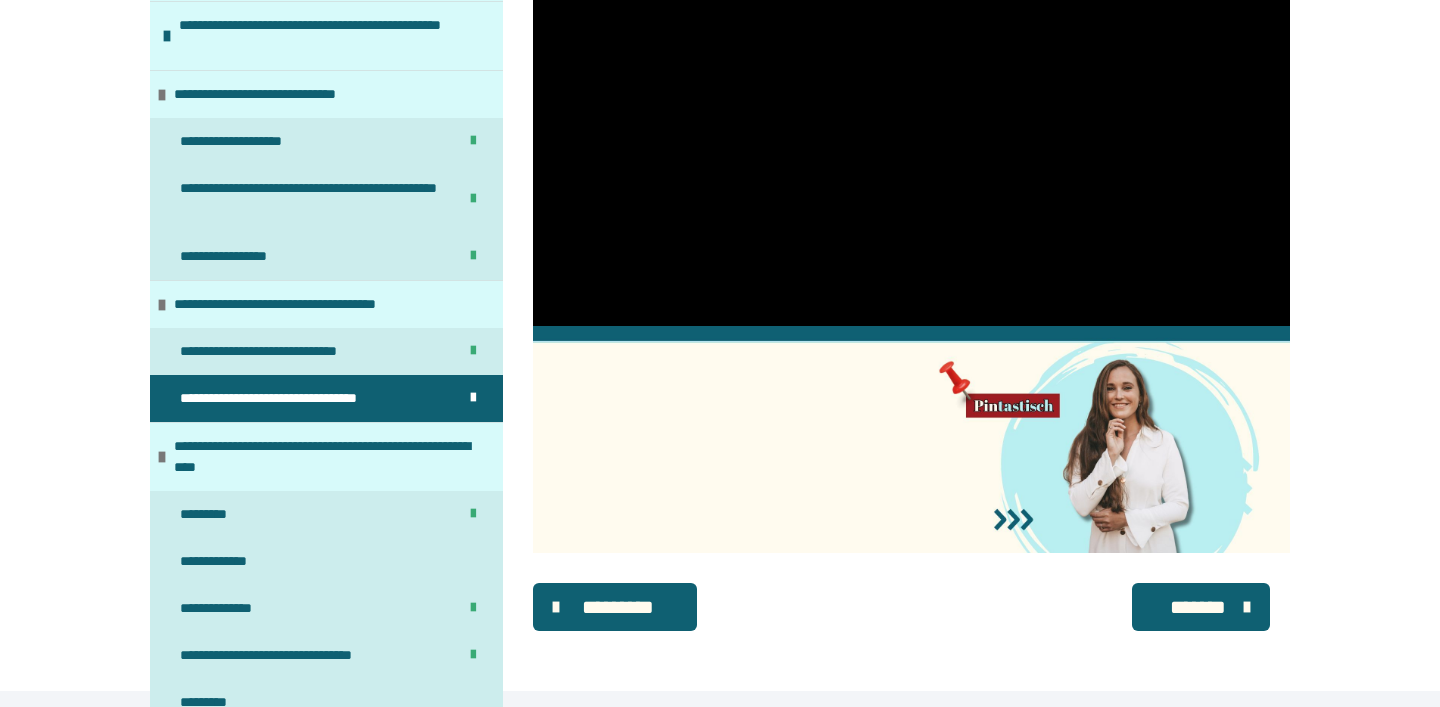 click on "*******" at bounding box center (1198, 607) 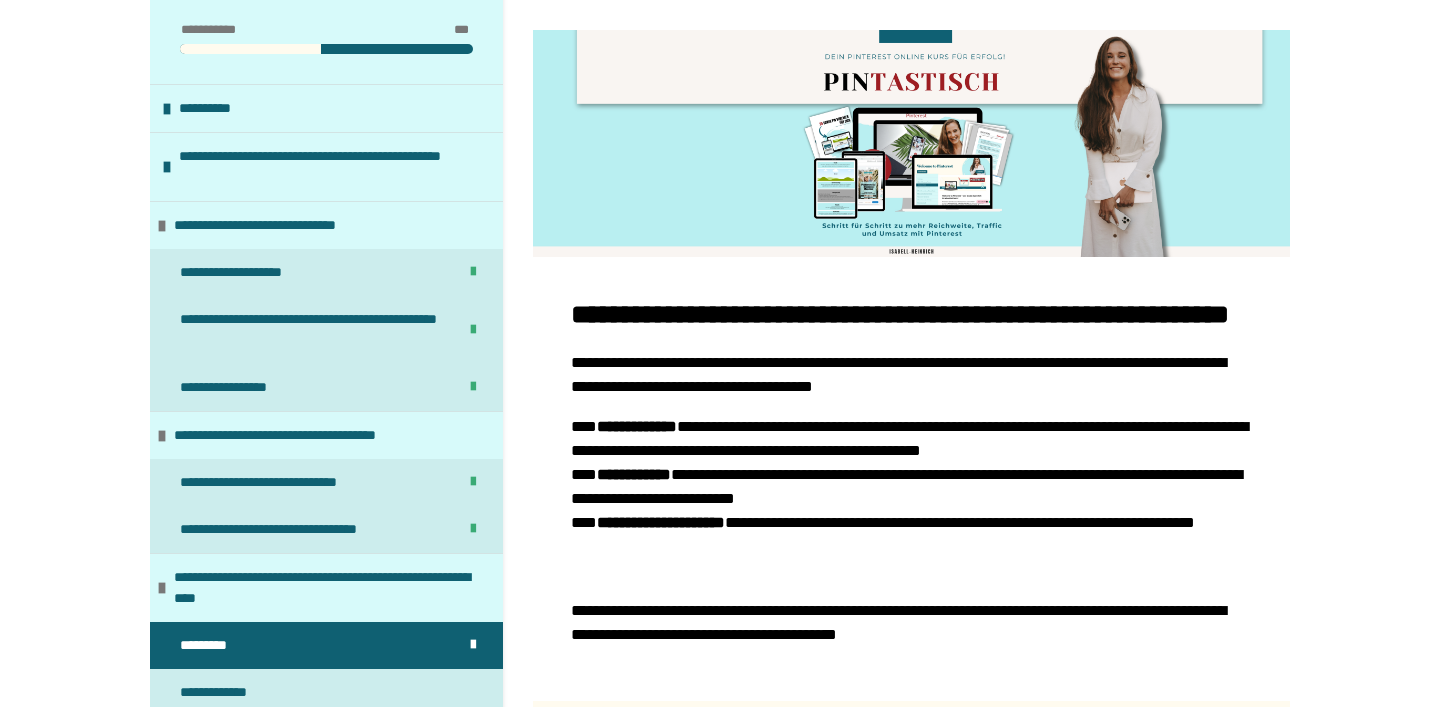 scroll, scrollTop: 175, scrollLeft: 0, axis: vertical 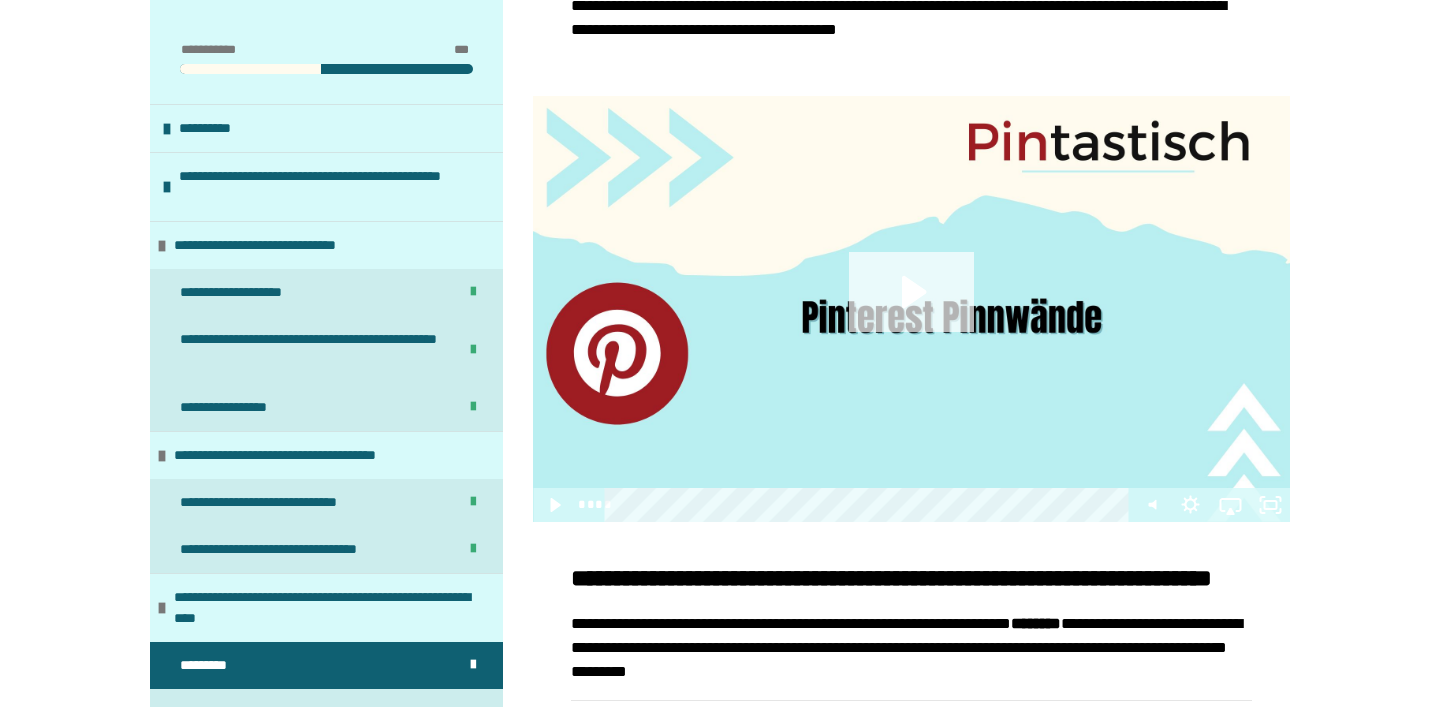 click 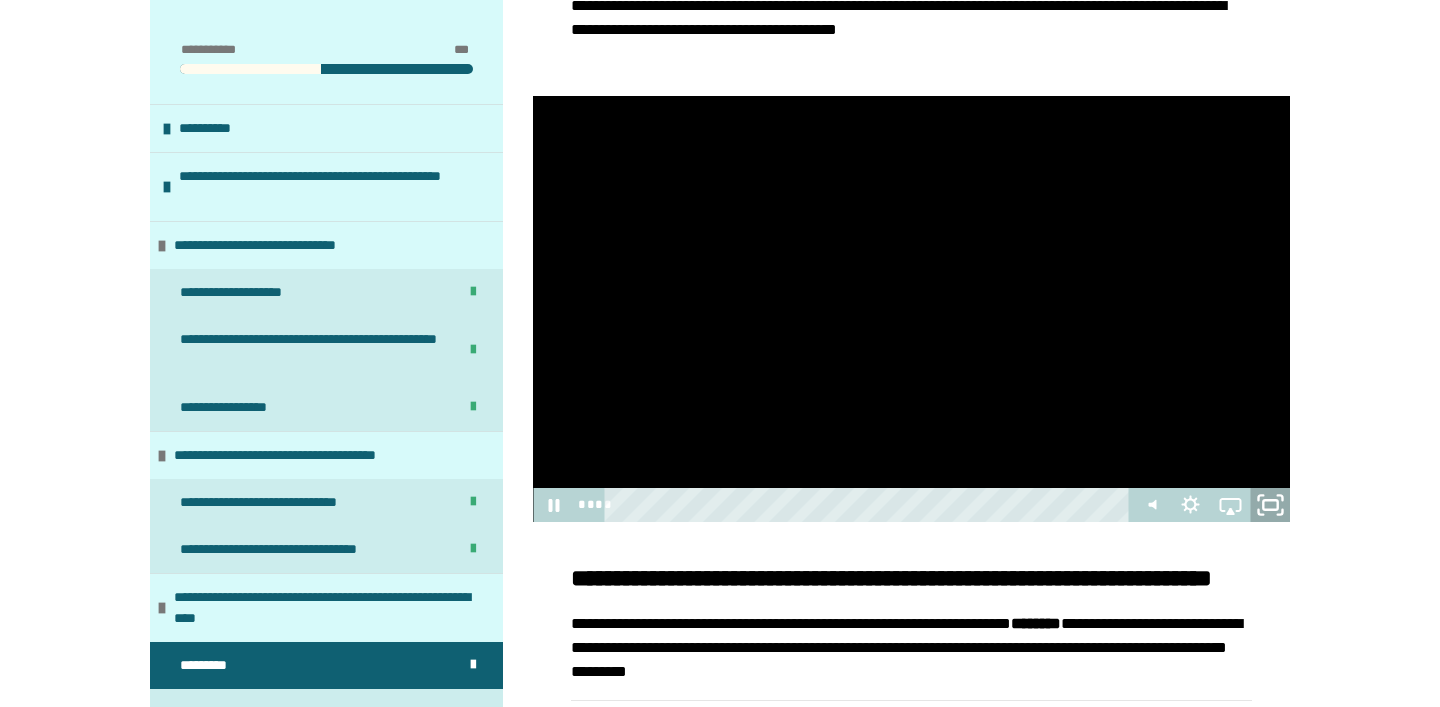 click 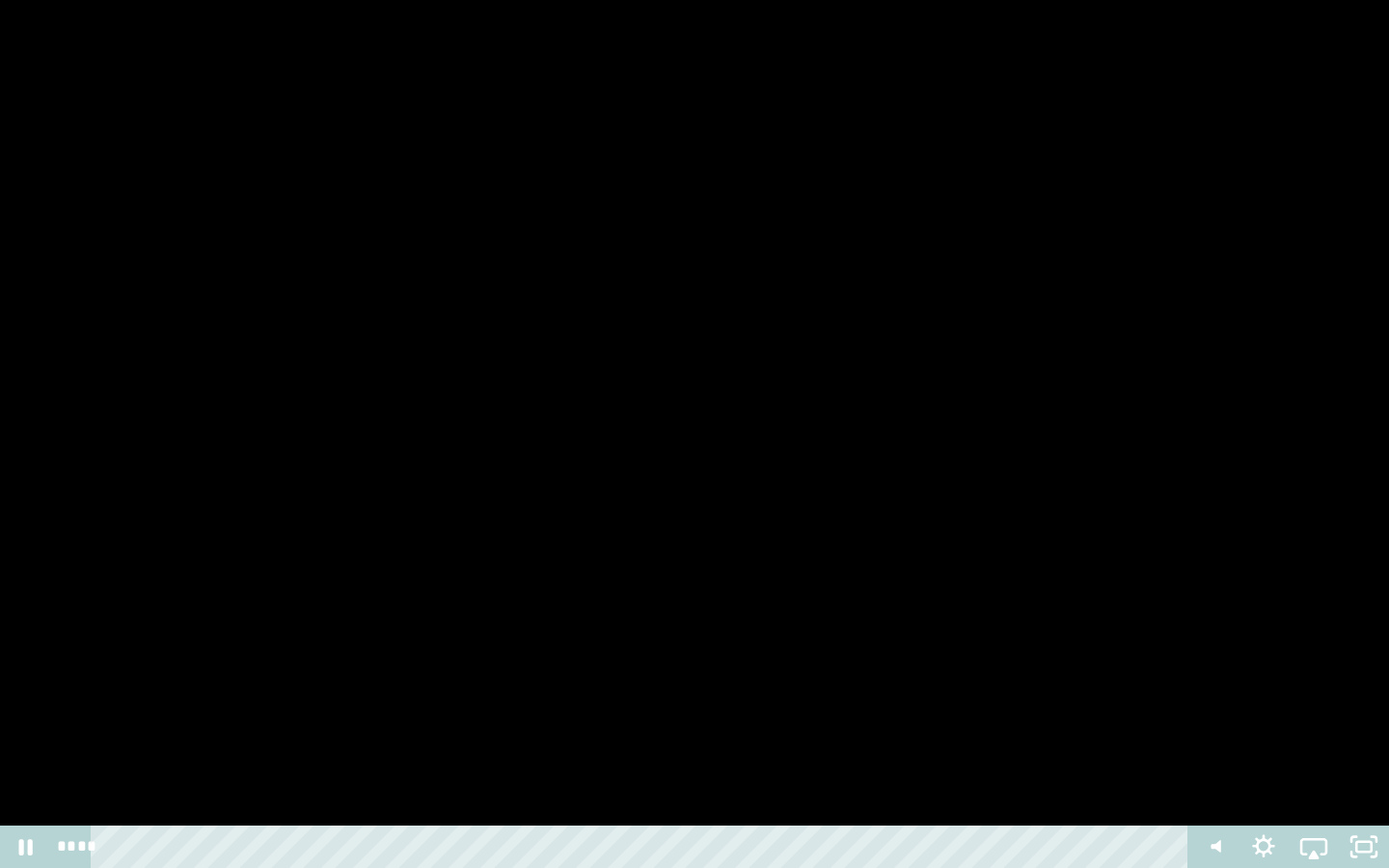 click at bounding box center [694, 434] 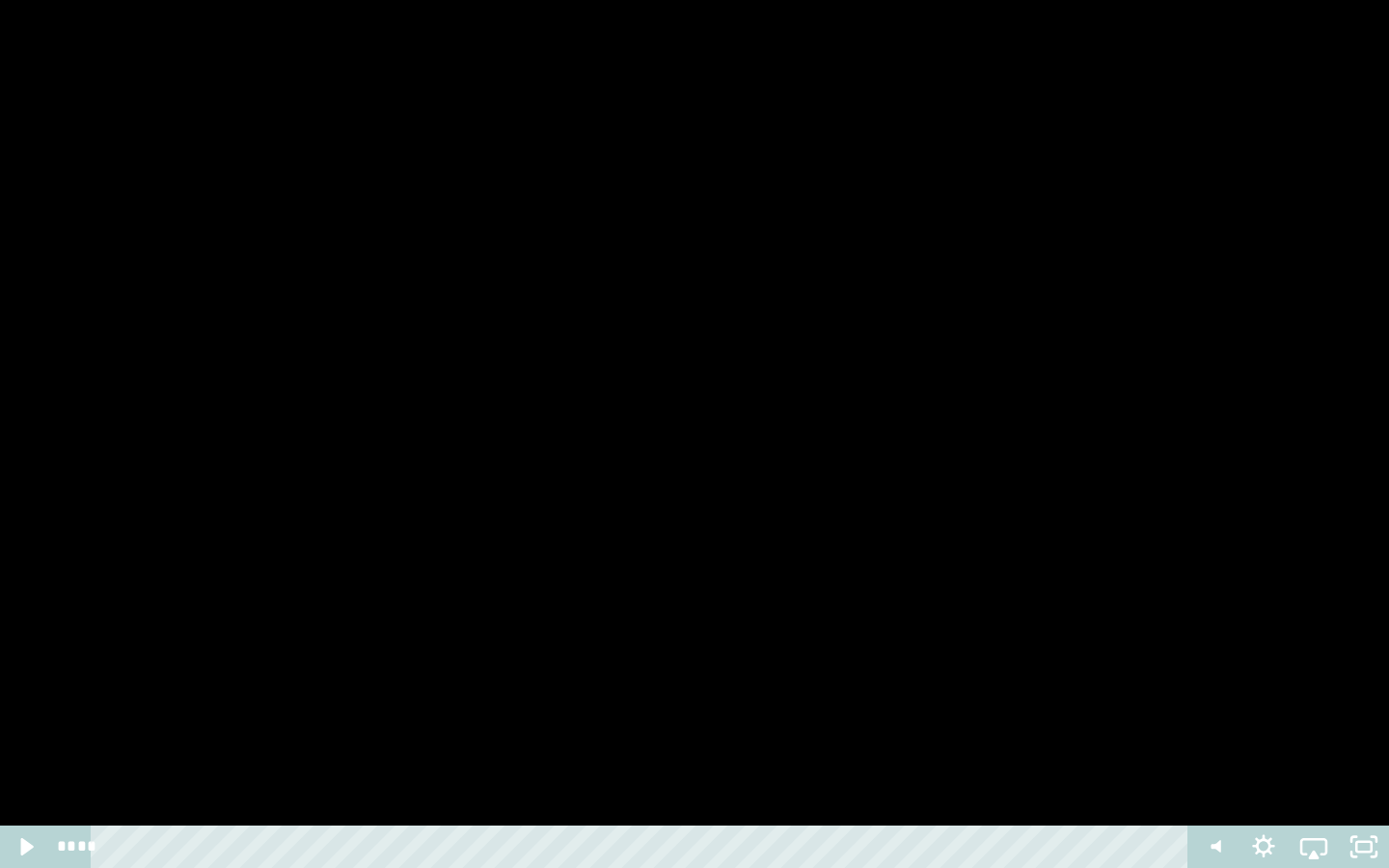 click at bounding box center (694, 434) 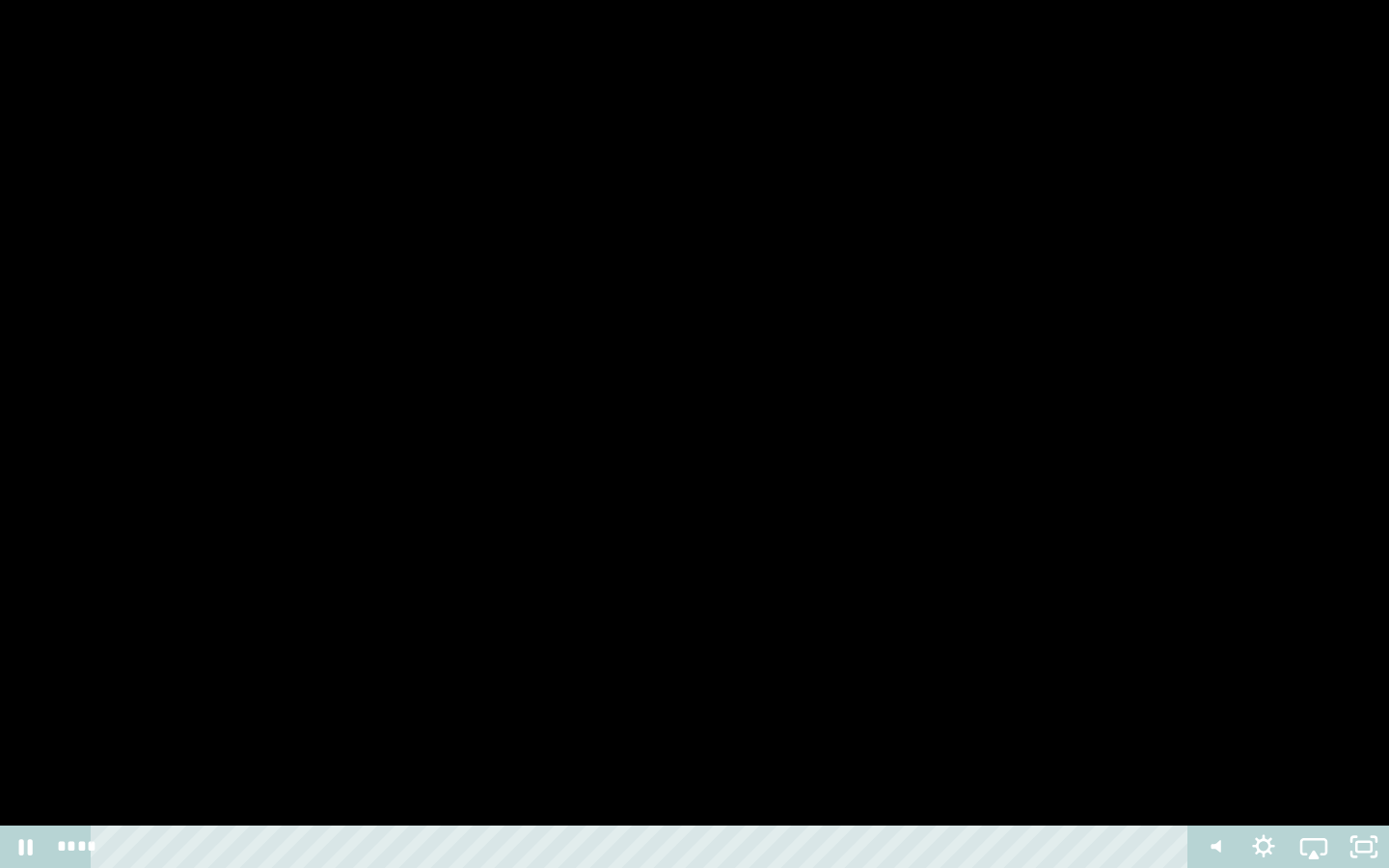 click at bounding box center (694, 434) 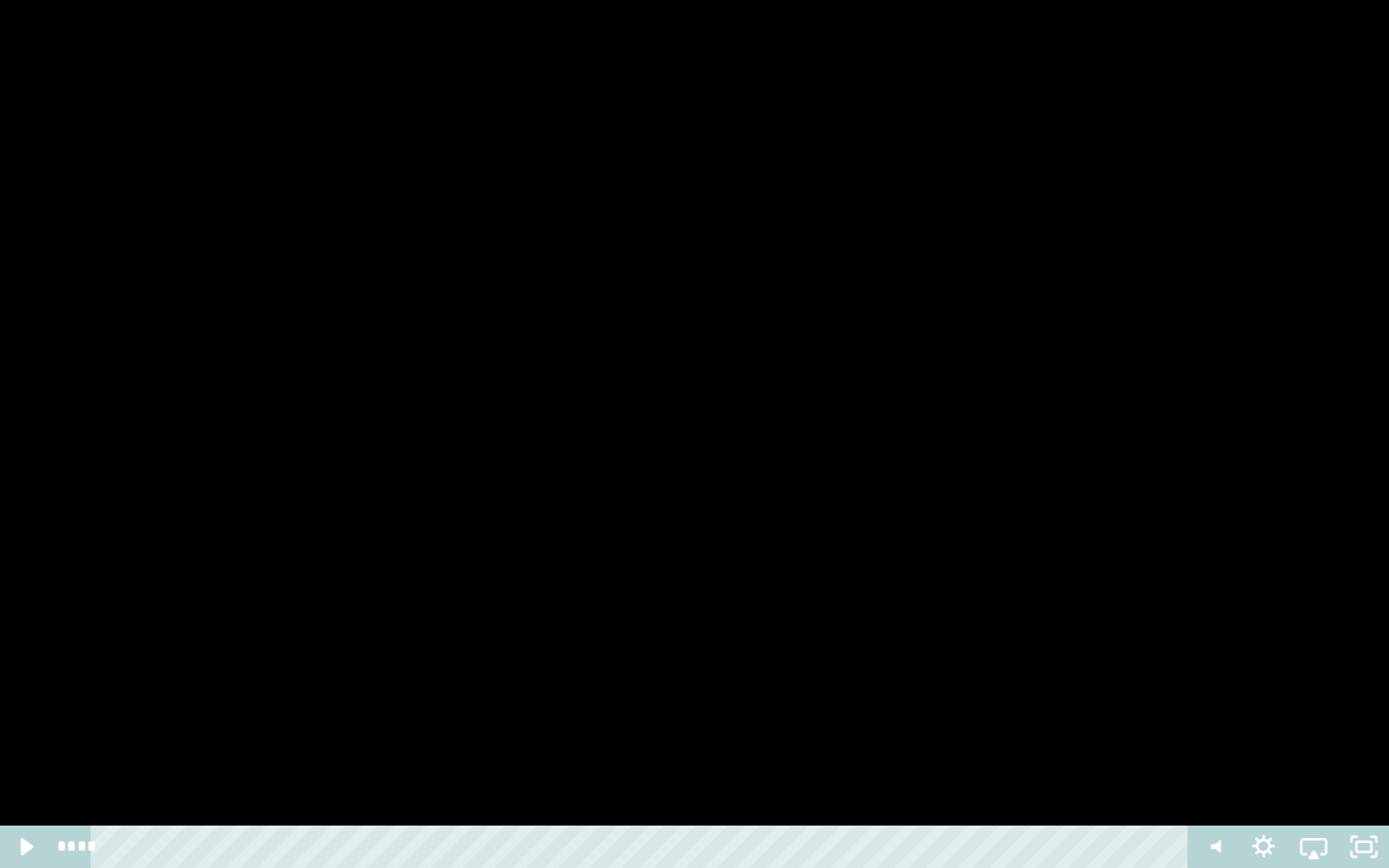 click at bounding box center [694, 434] 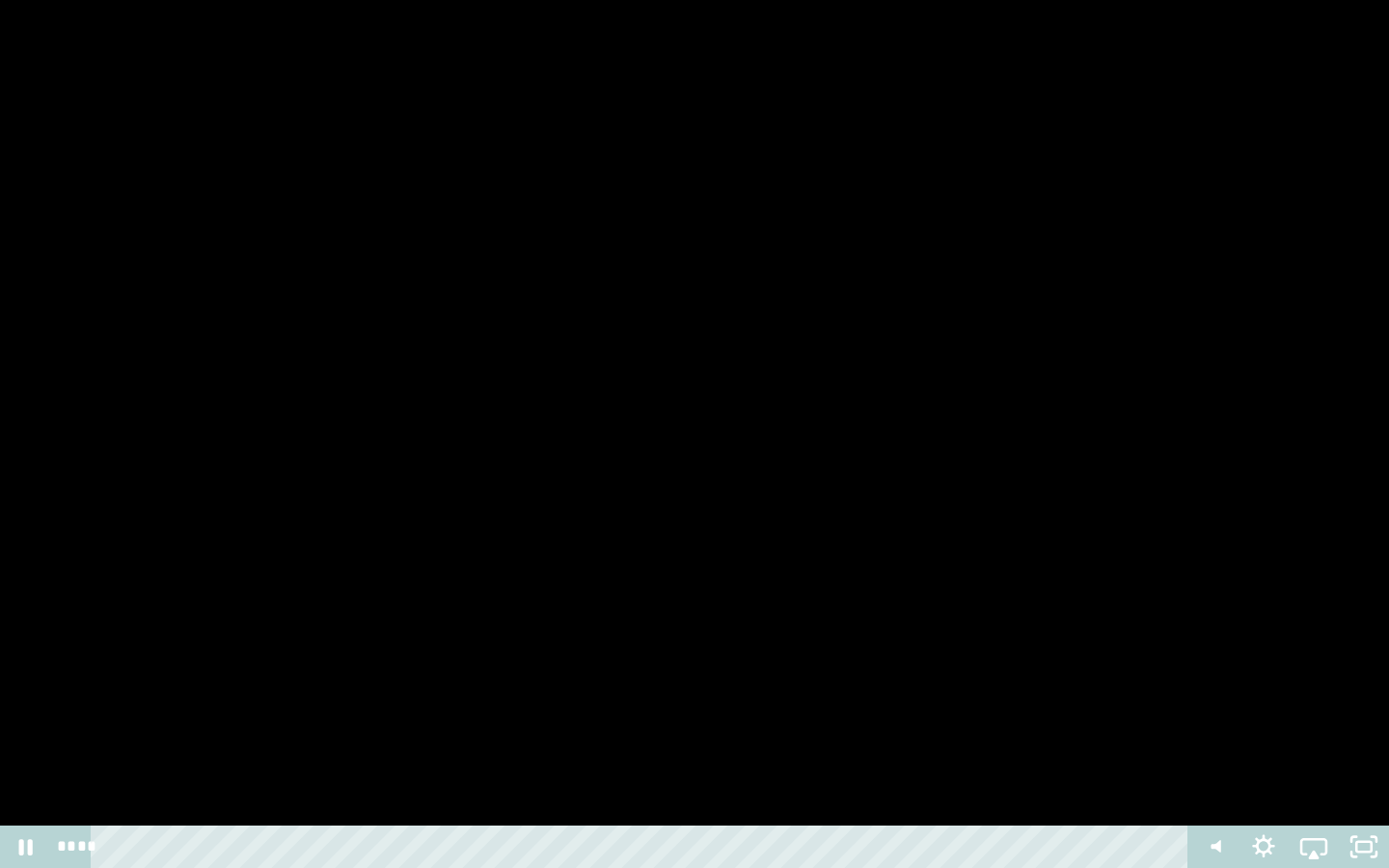 click at bounding box center (694, 434) 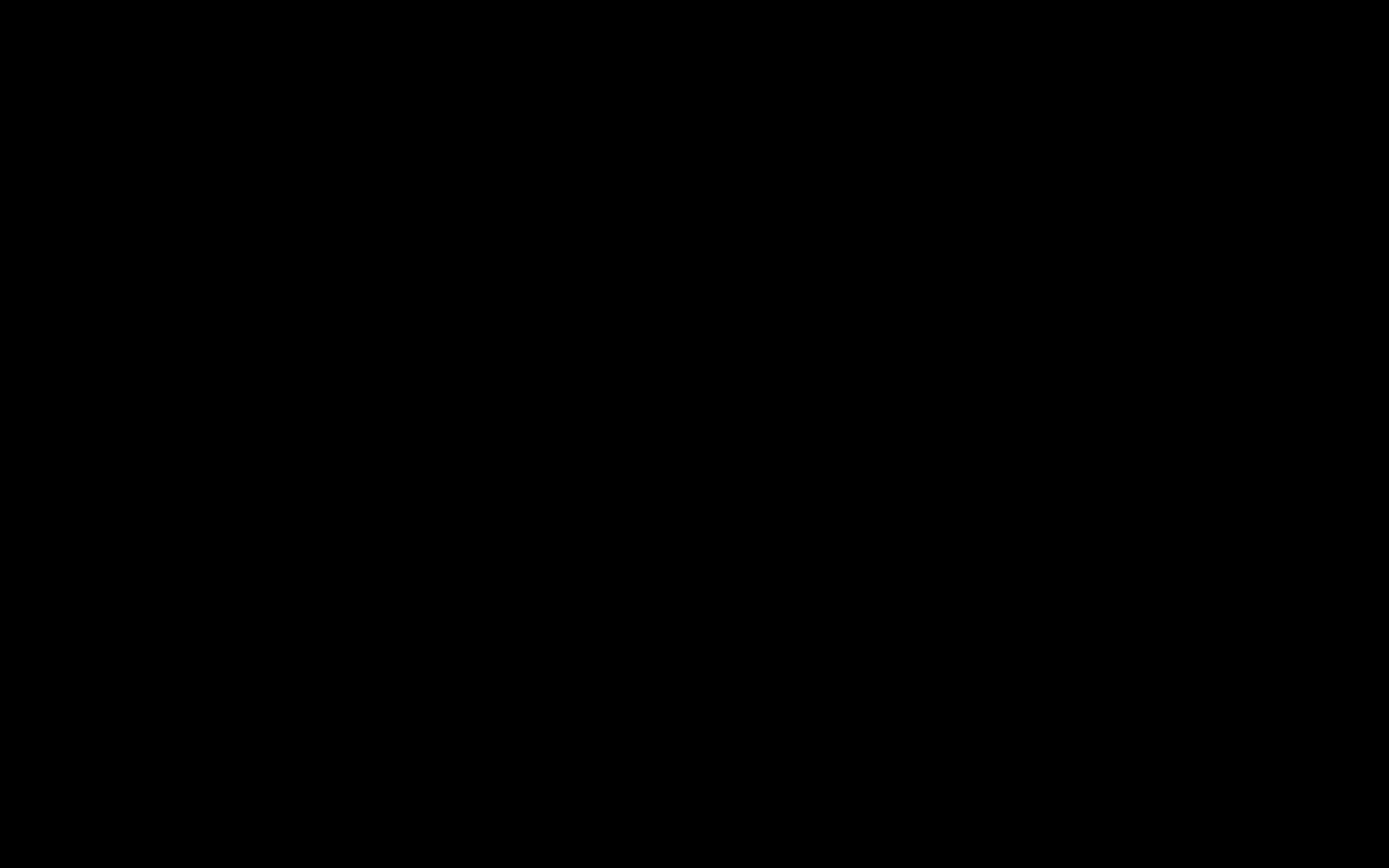 click at bounding box center [694, 434] 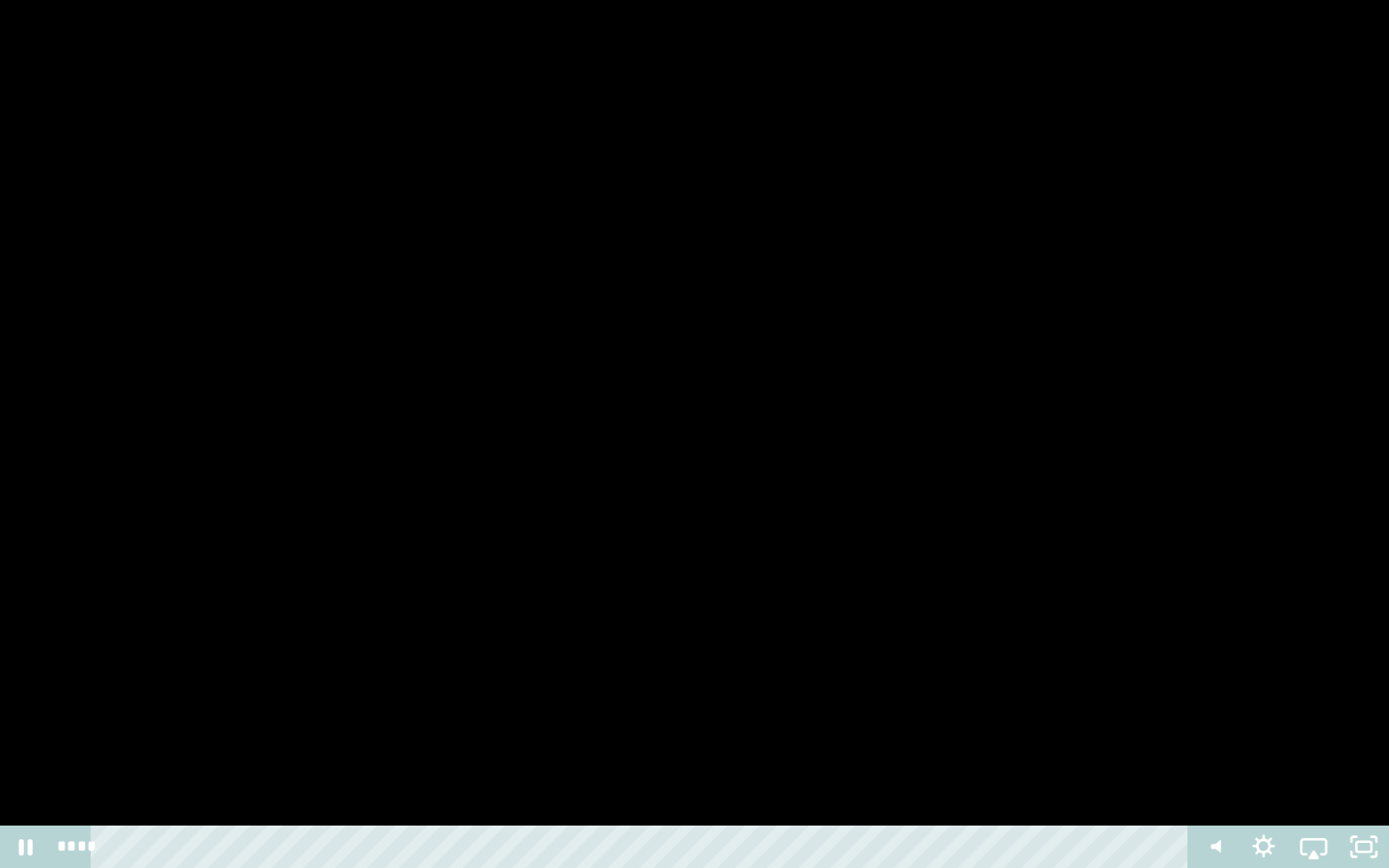 click at bounding box center [694, 434] 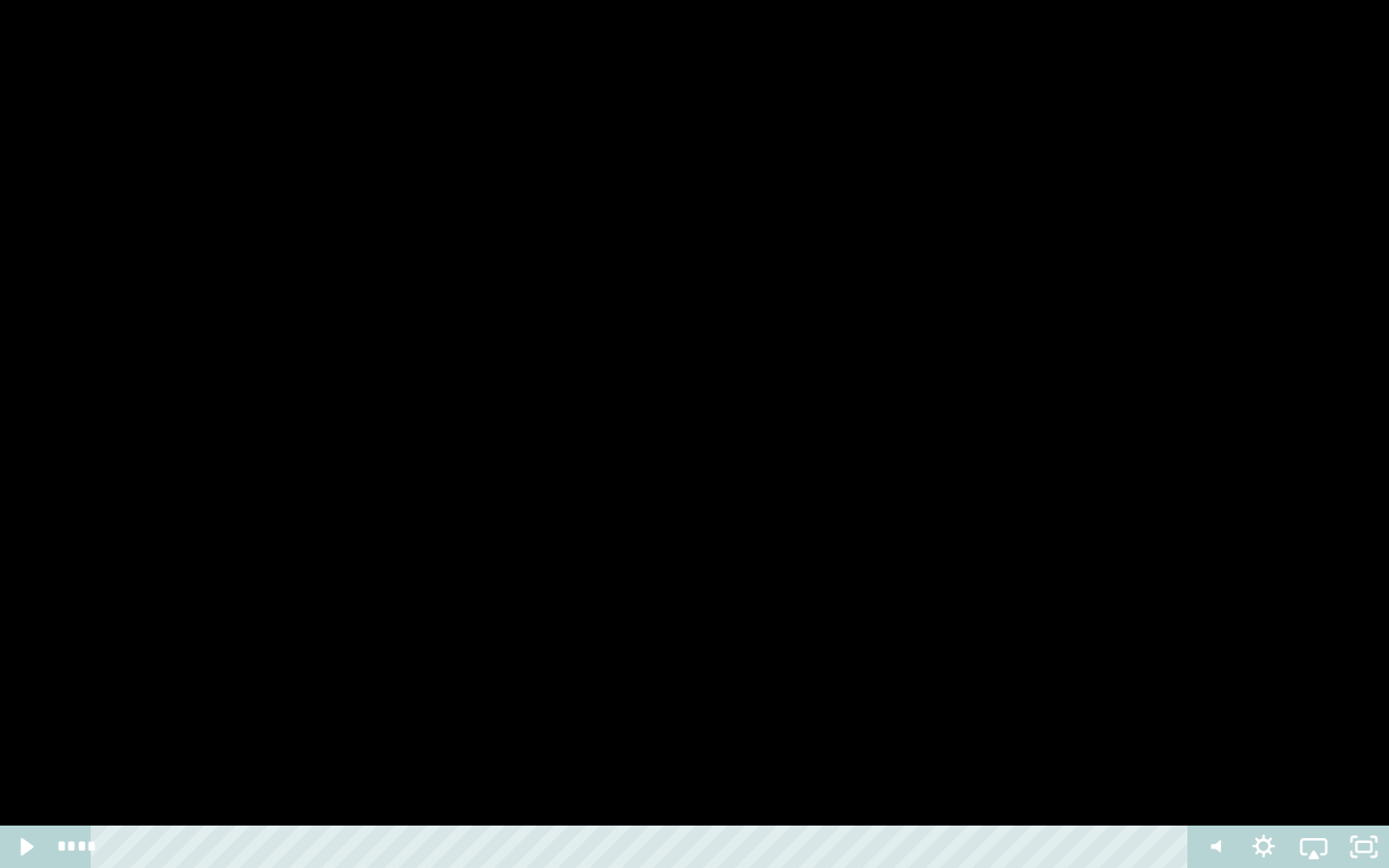 click at bounding box center (694, 434) 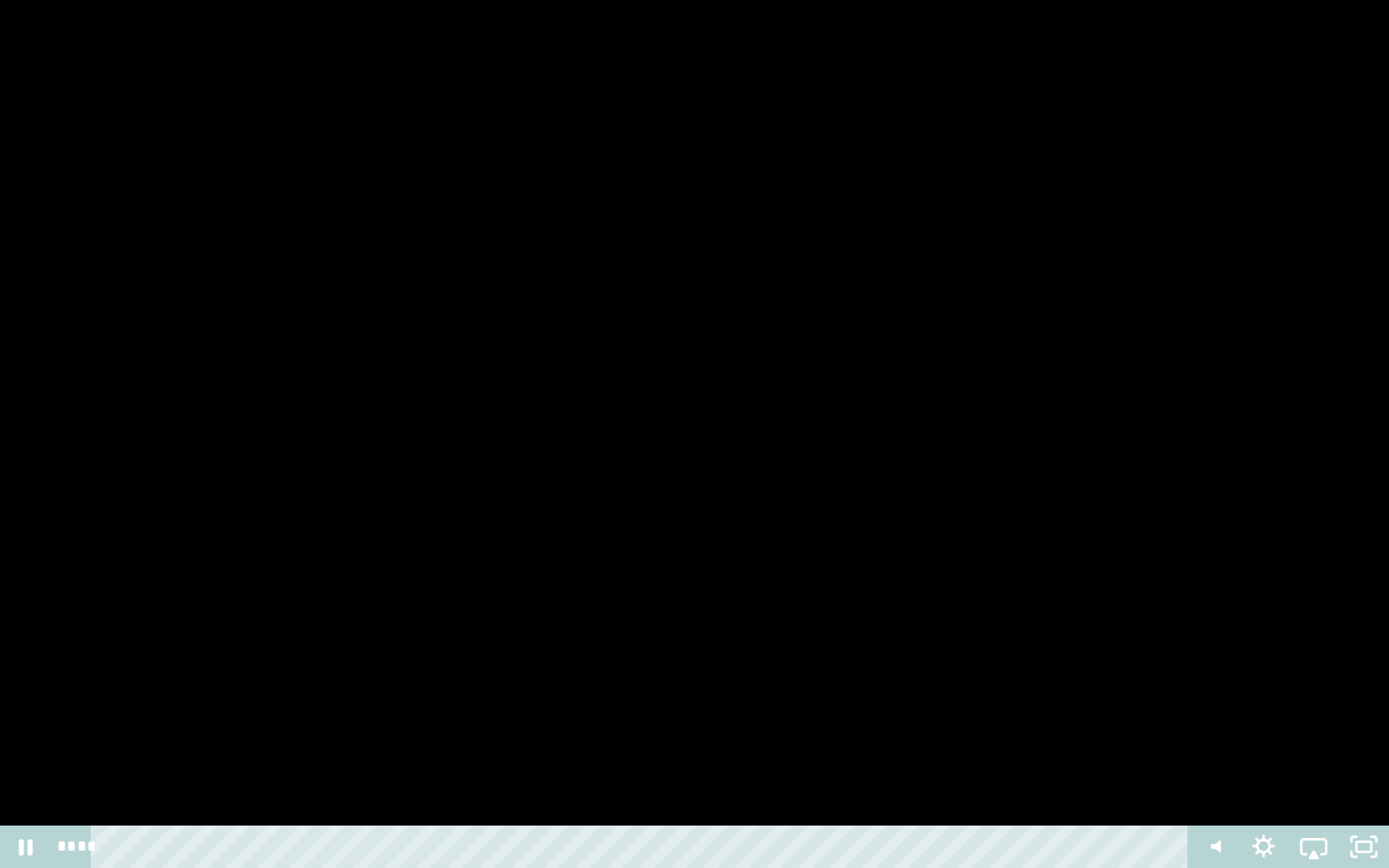click at bounding box center (694, 434) 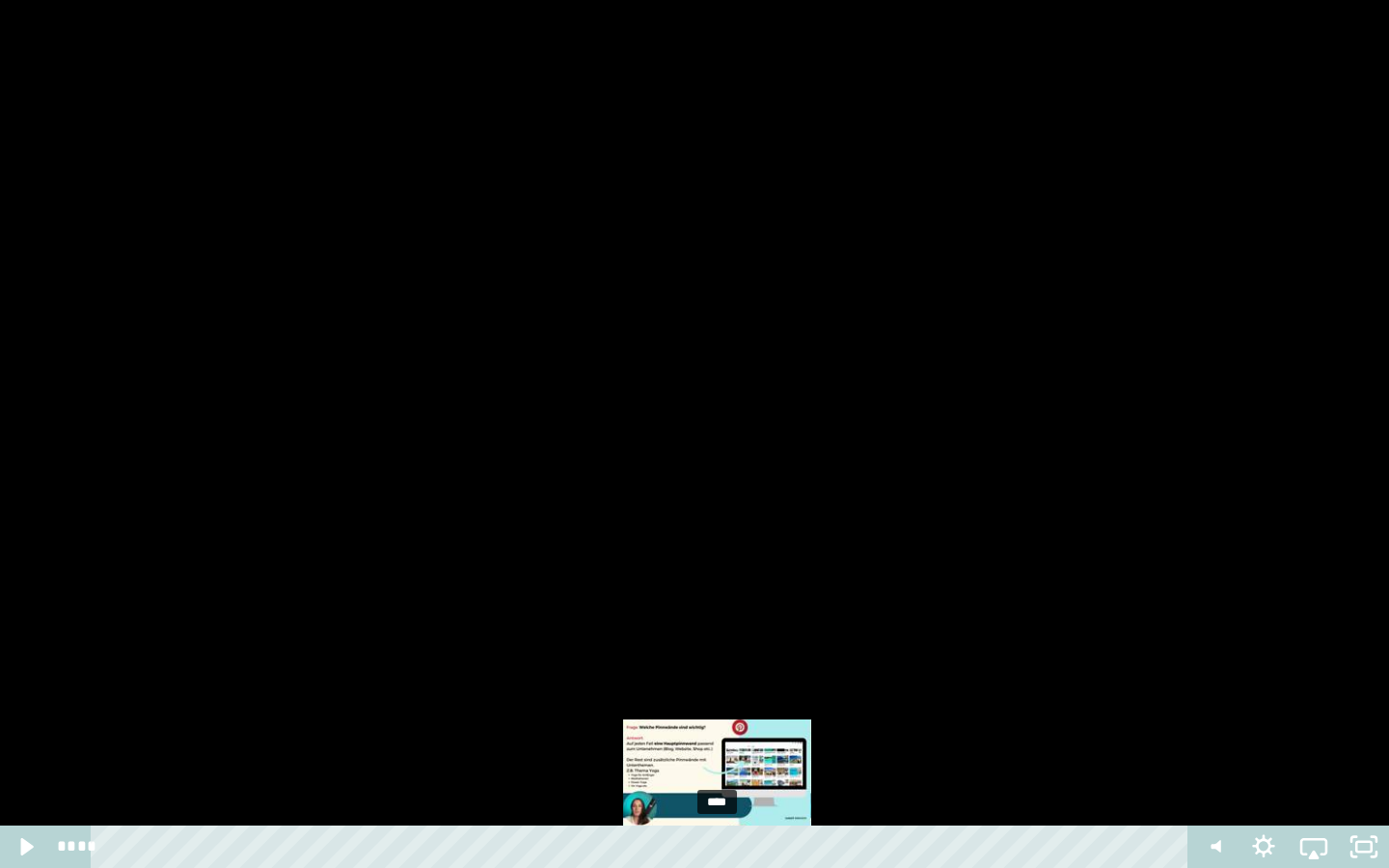 drag, startPoint x: 736, startPoint y: 845, endPoint x: 715, endPoint y: 844, distance: 21.023796 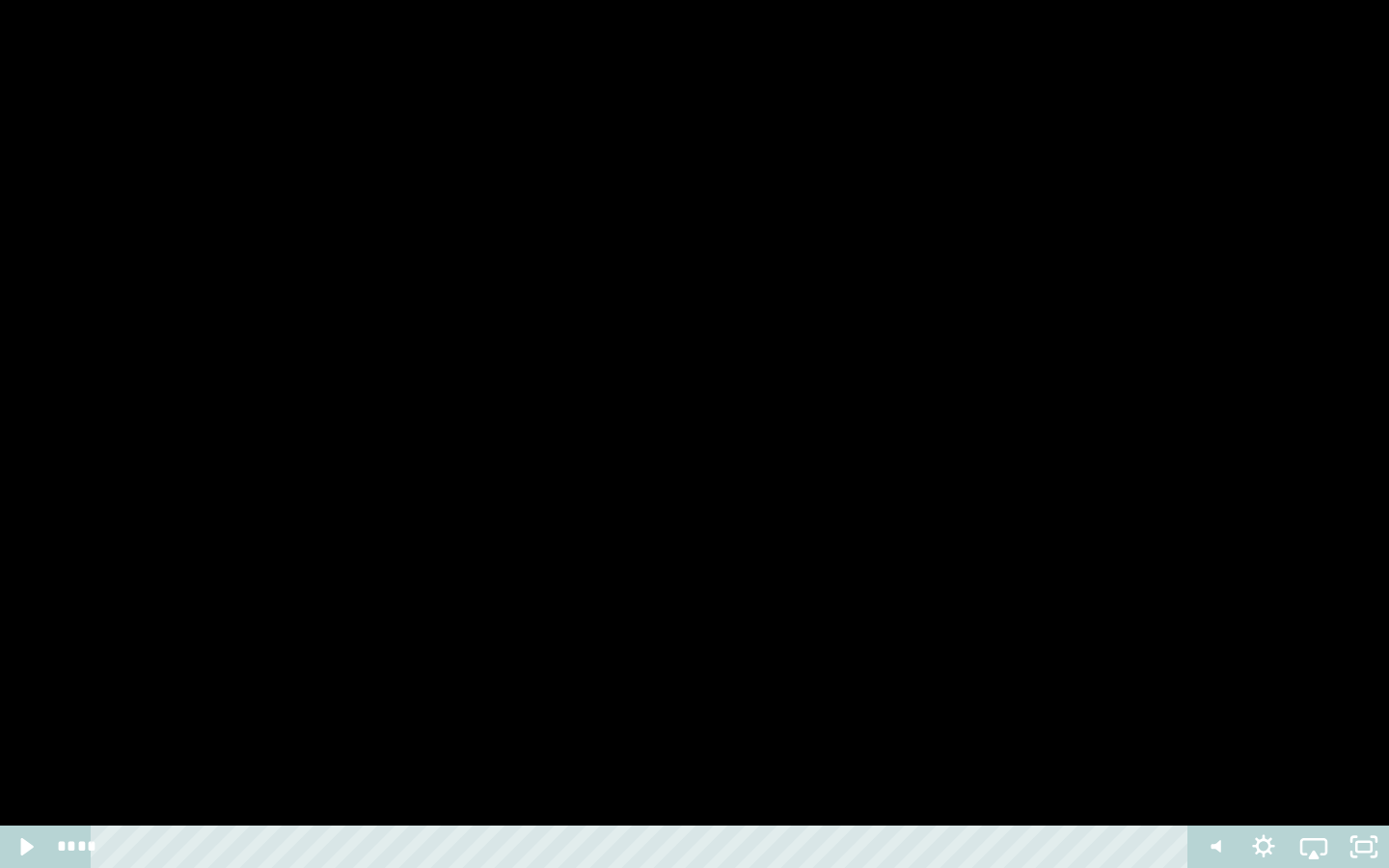click at bounding box center [694, 434] 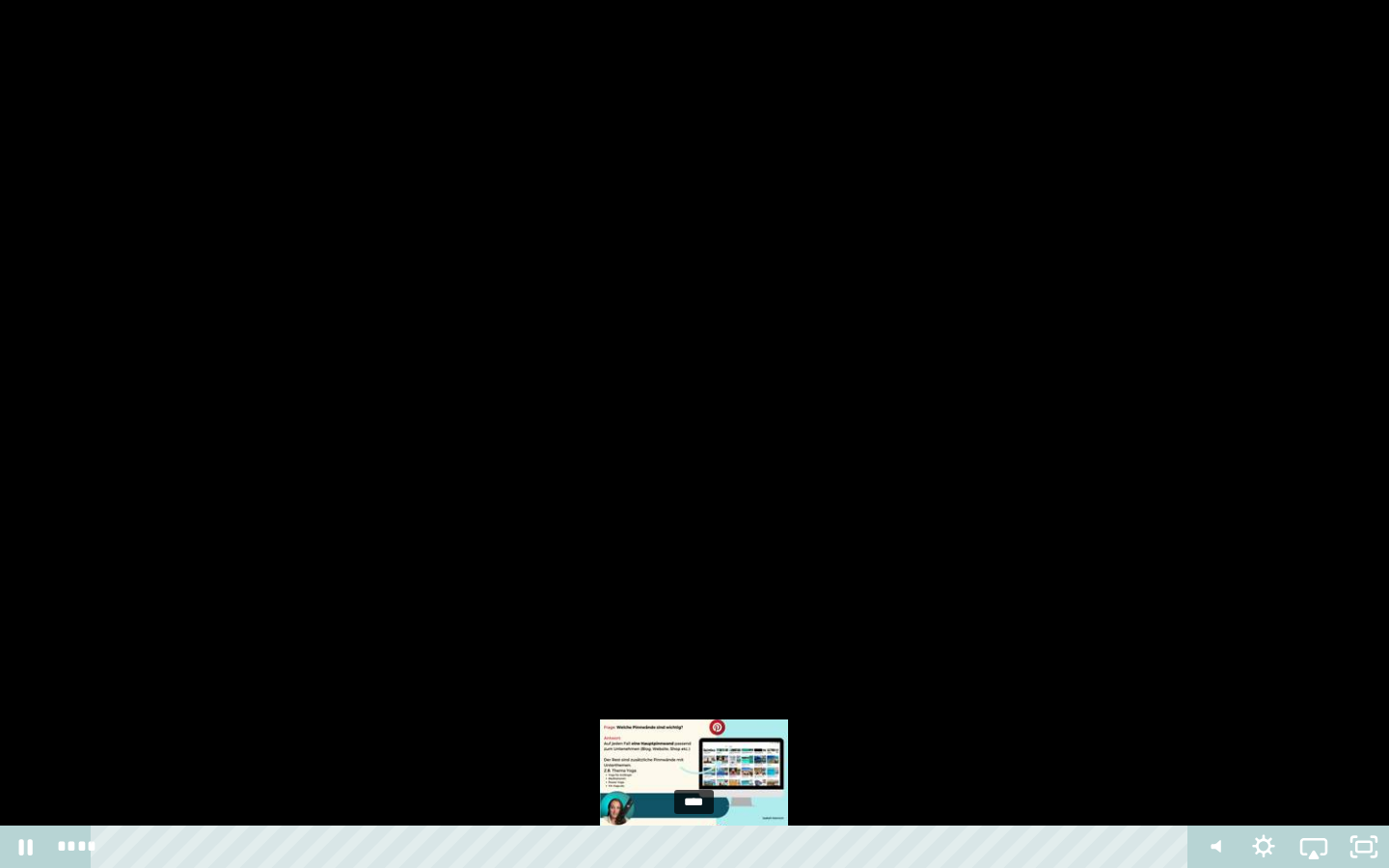 drag, startPoint x: 721, startPoint y: 849, endPoint x: 691, endPoint y: 846, distance: 30.149627 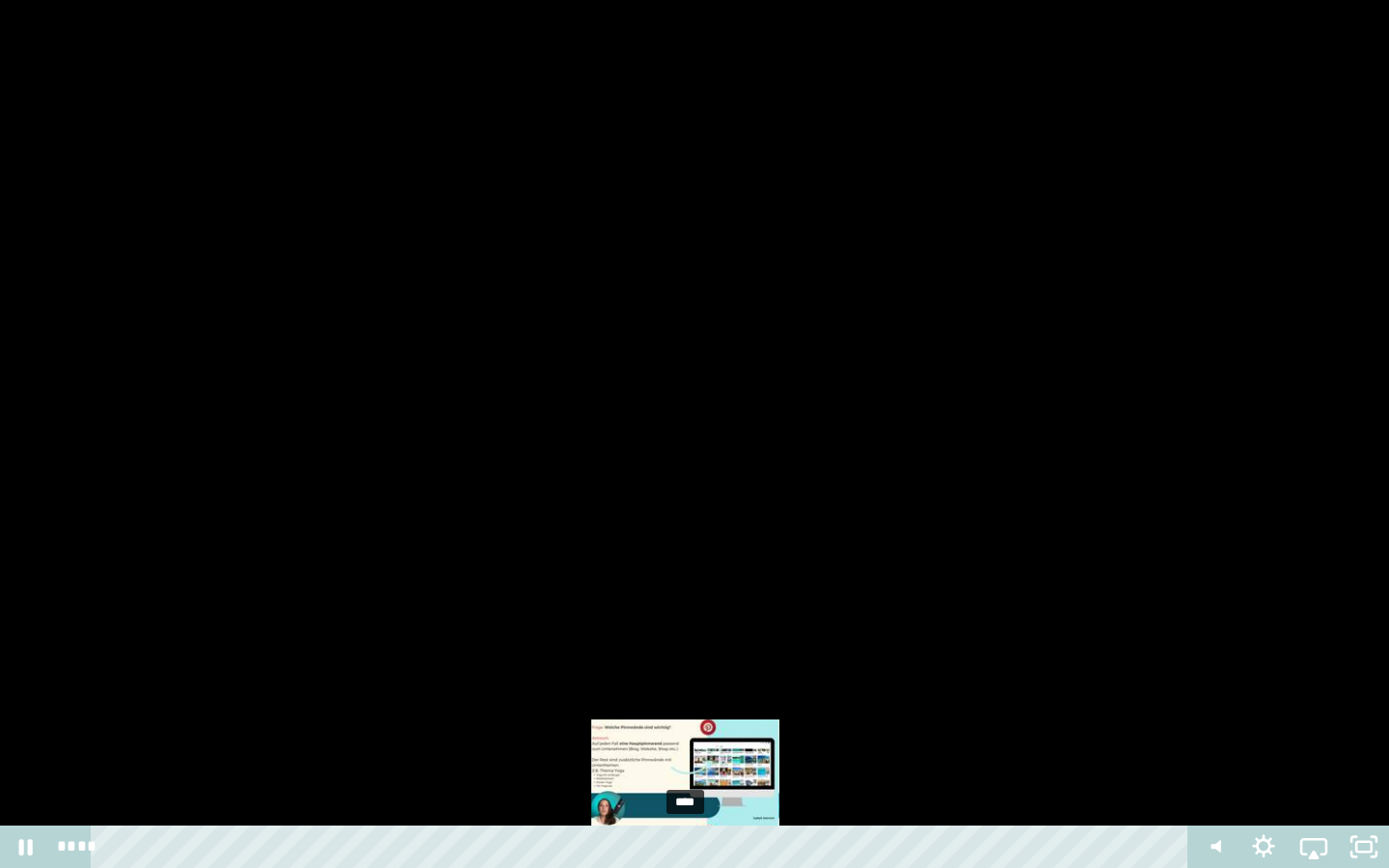 drag, startPoint x: 698, startPoint y: 846, endPoint x: 675, endPoint y: 842, distance: 23.34524 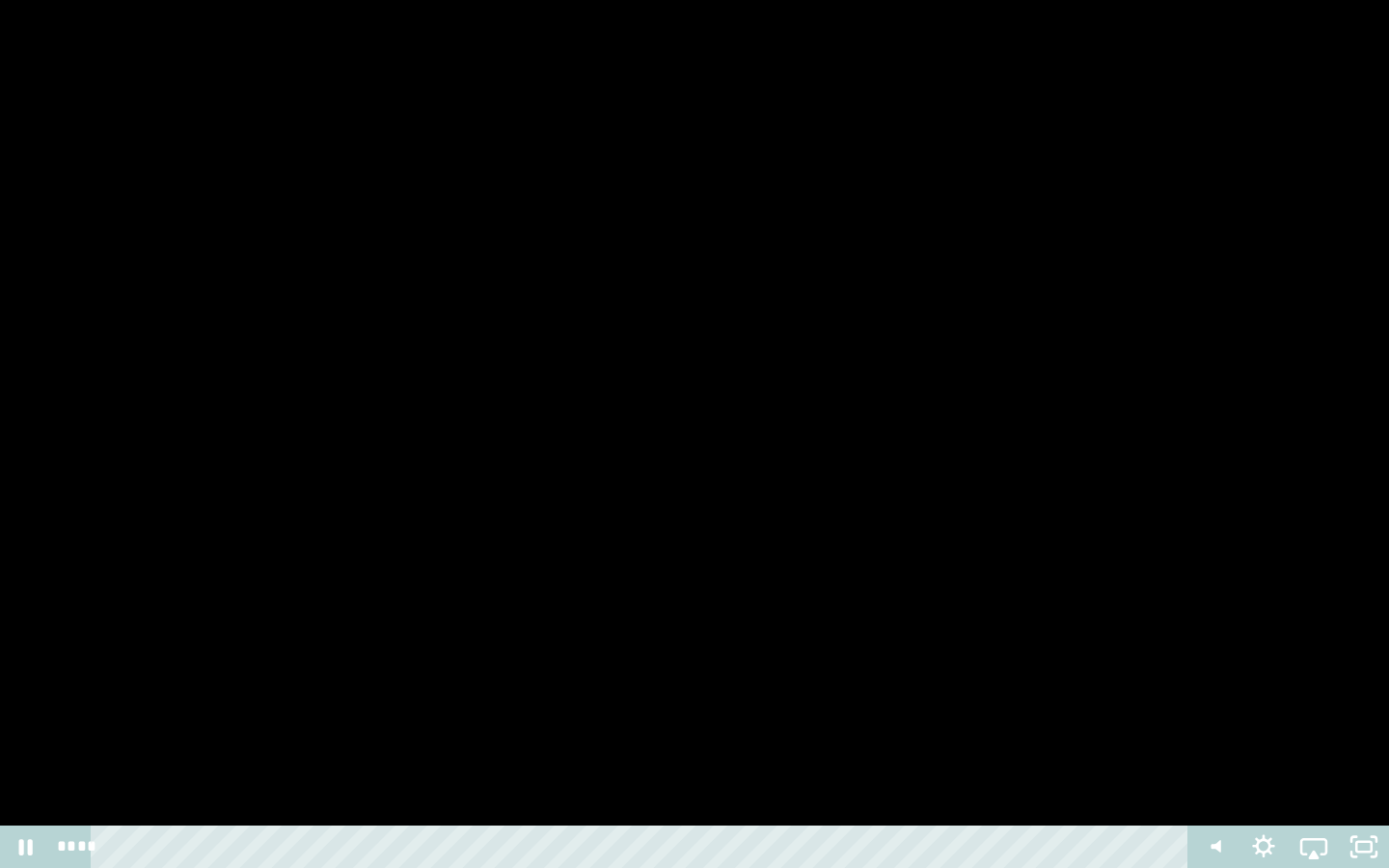click at bounding box center (694, 434) 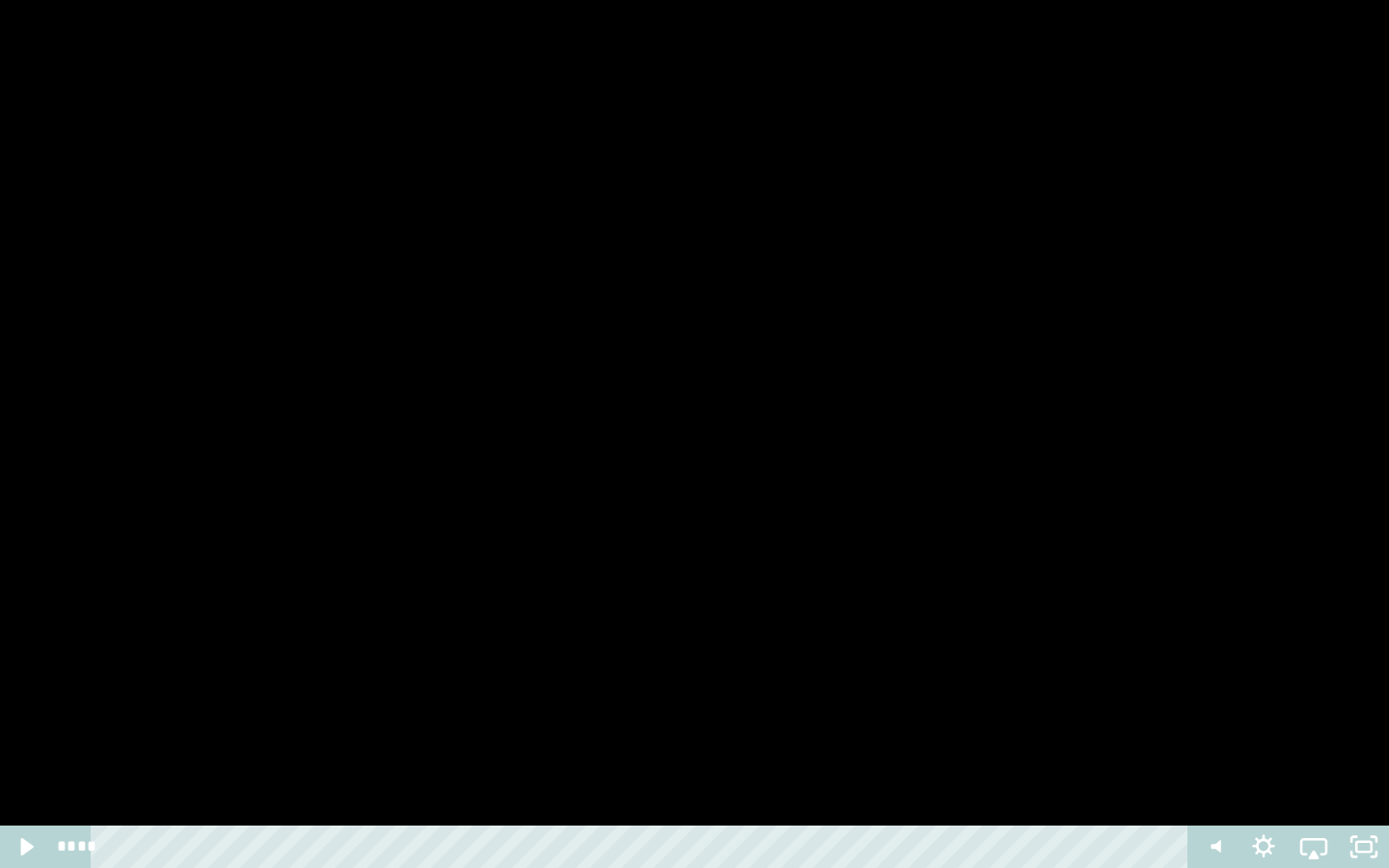 click at bounding box center (694, 434) 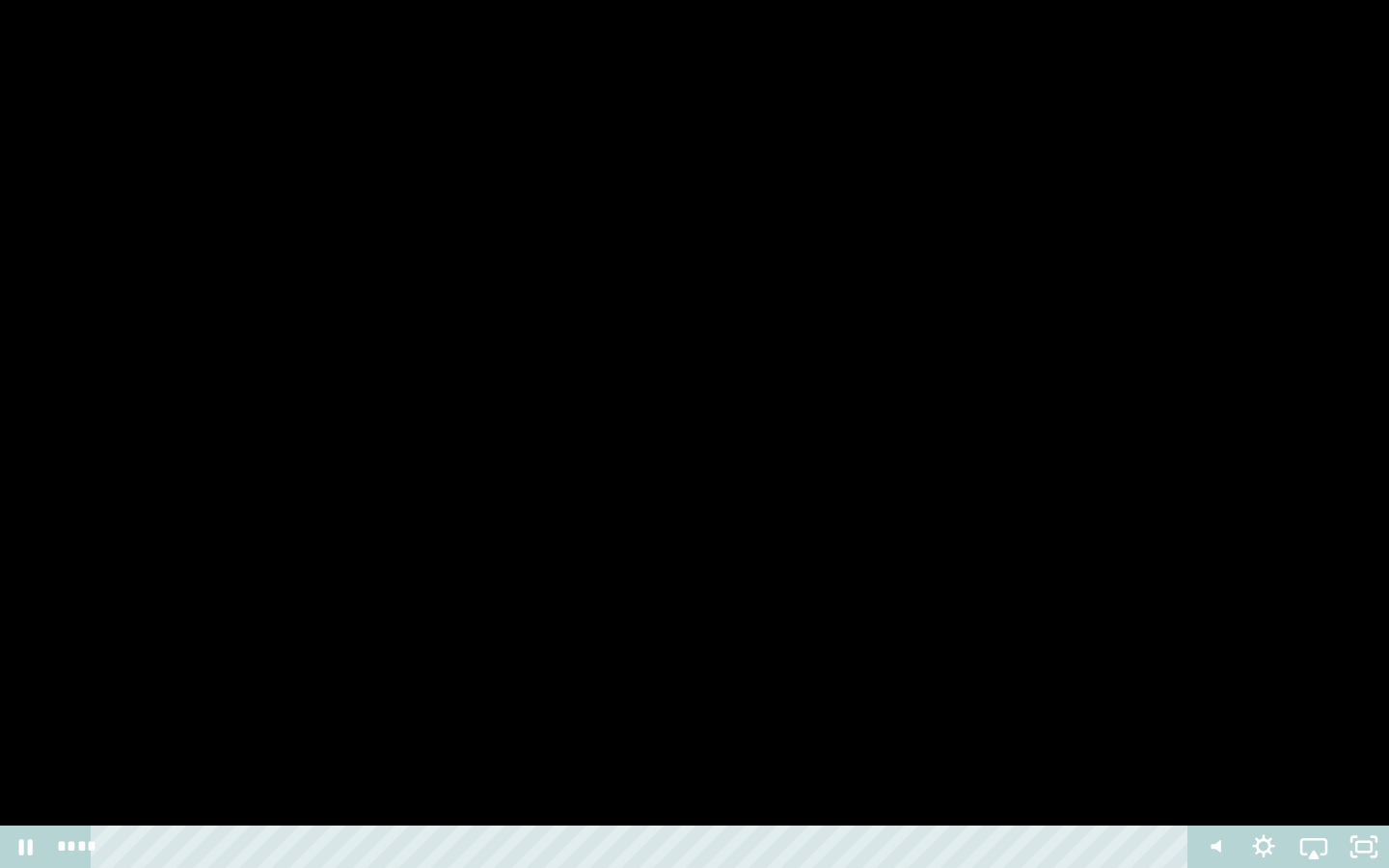 click at bounding box center [694, 434] 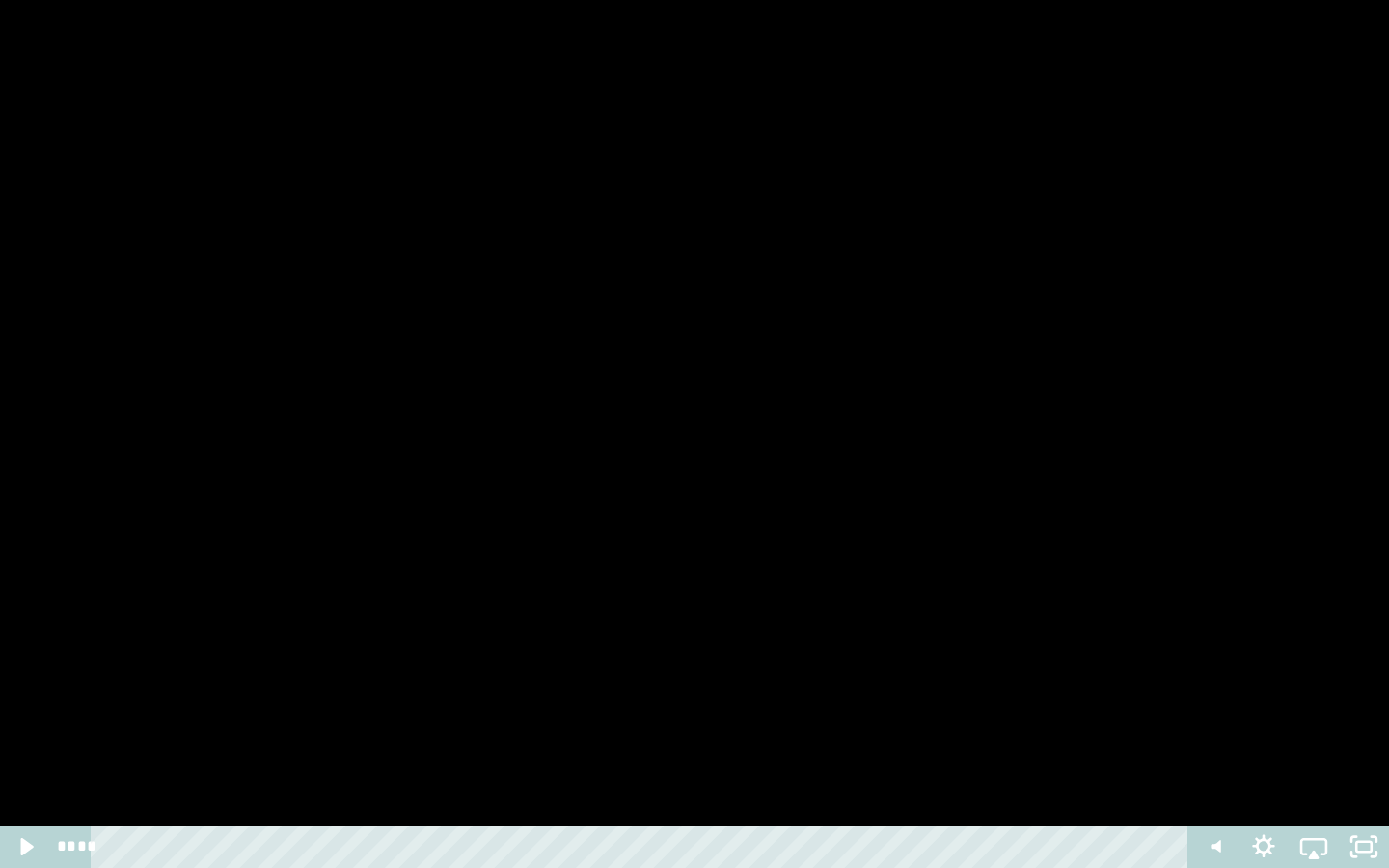 click at bounding box center (694, 434) 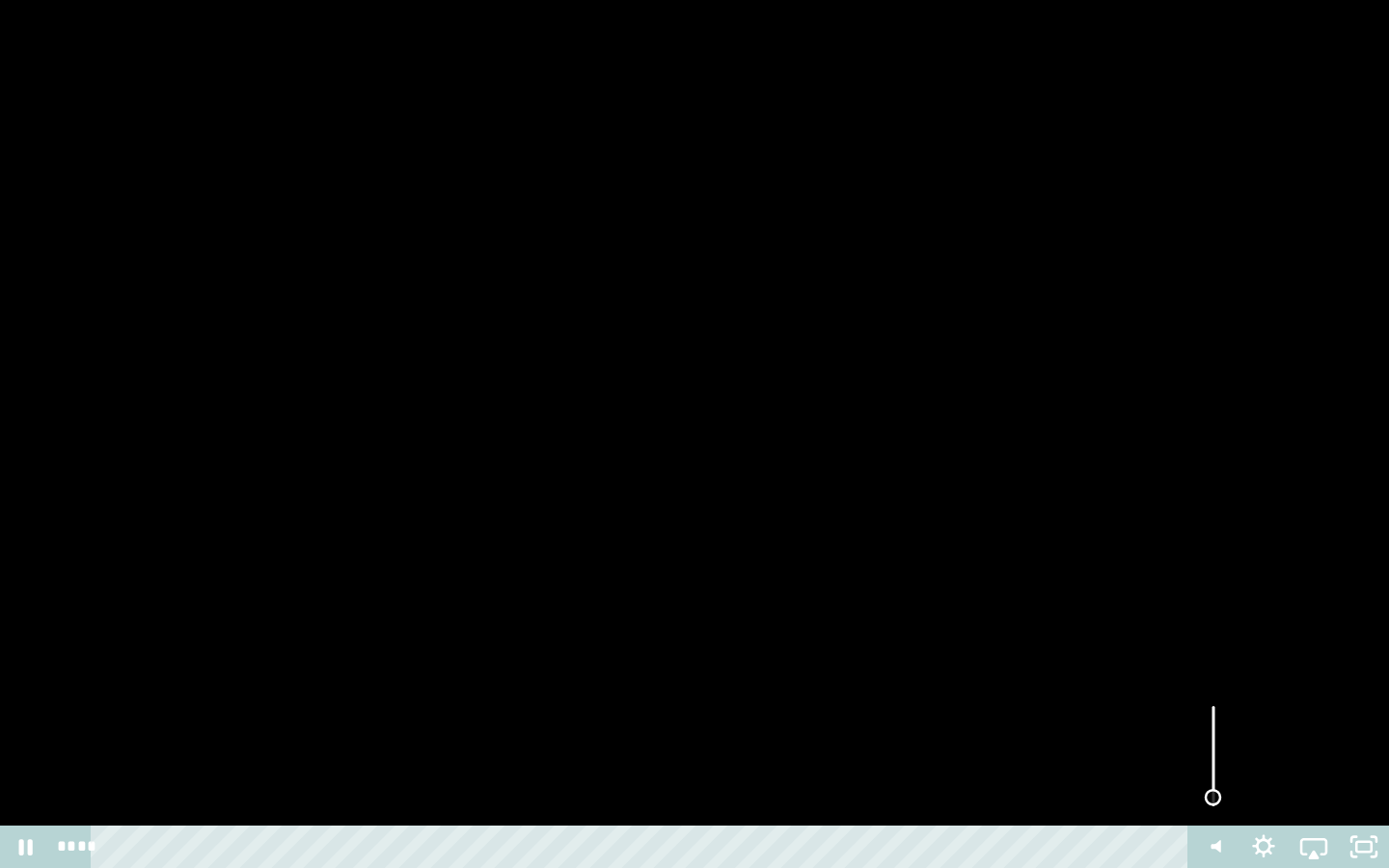 click at bounding box center (1213, 798) 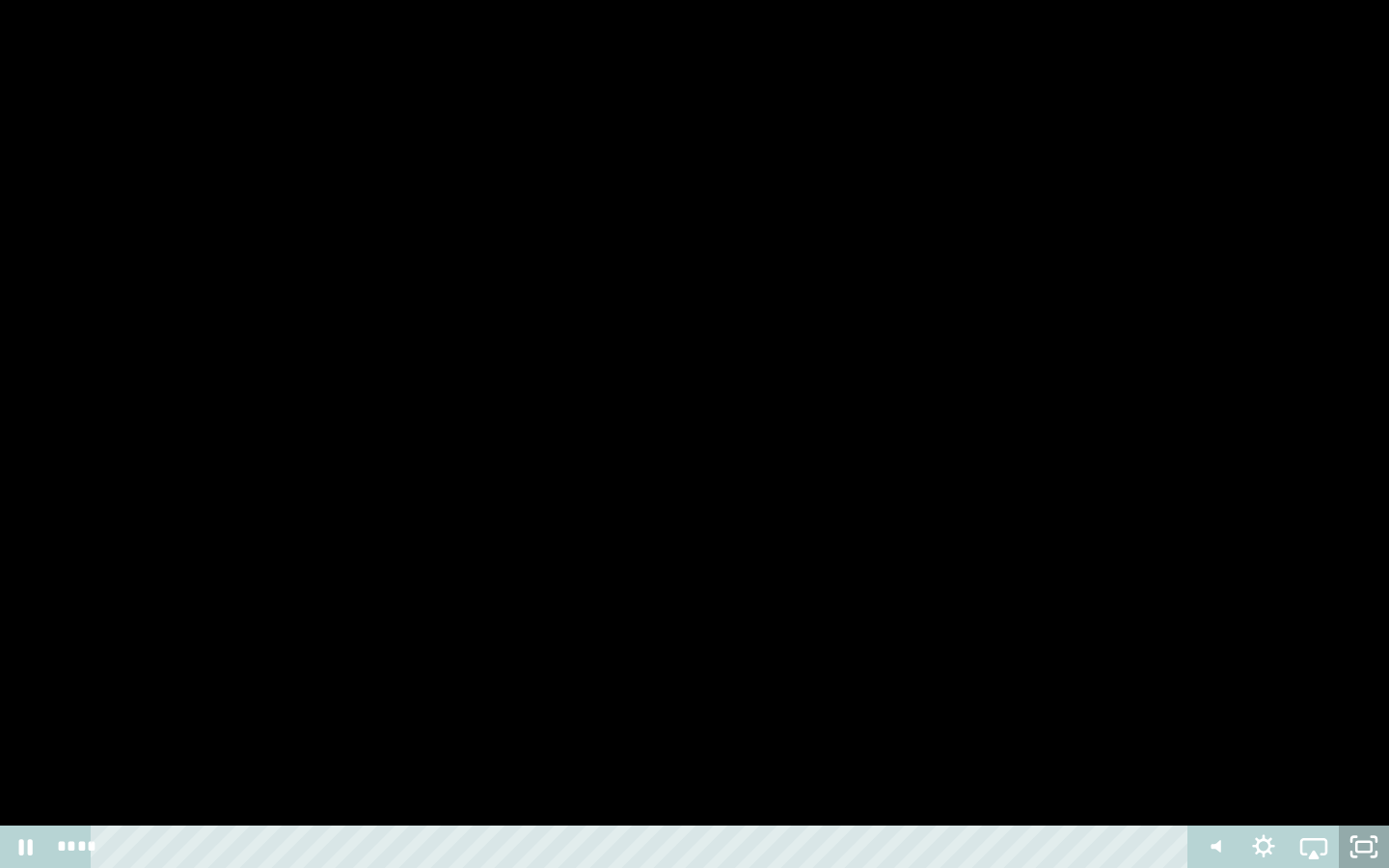 click 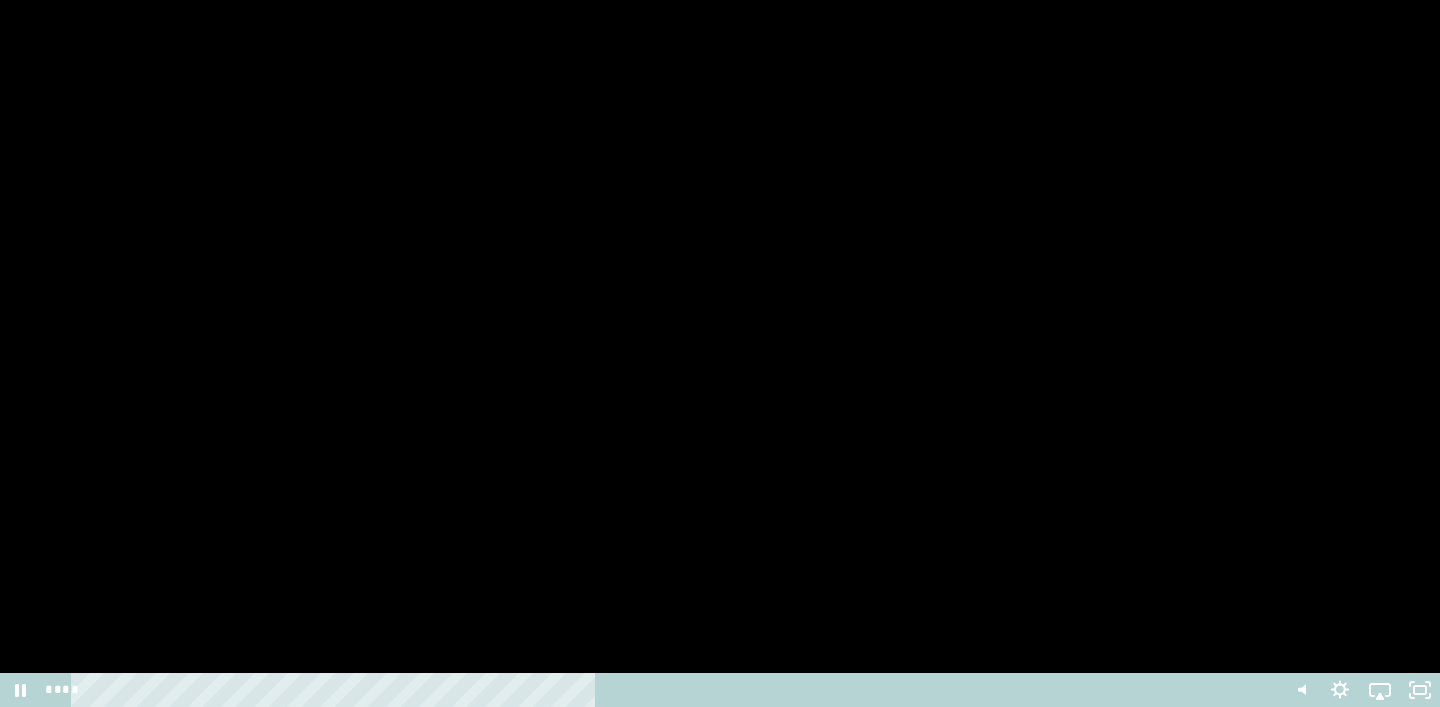 scroll, scrollTop: 1257, scrollLeft: 0, axis: vertical 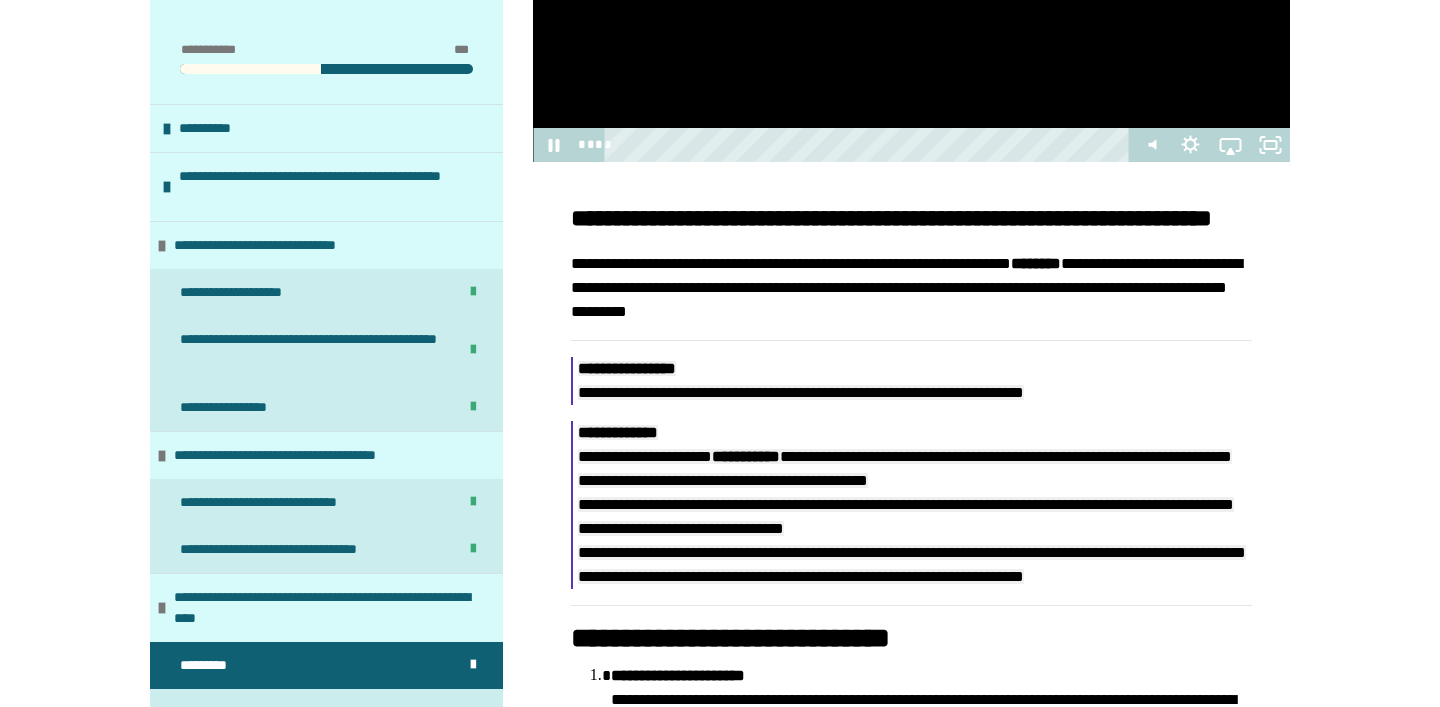 click at bounding box center [911, -51] 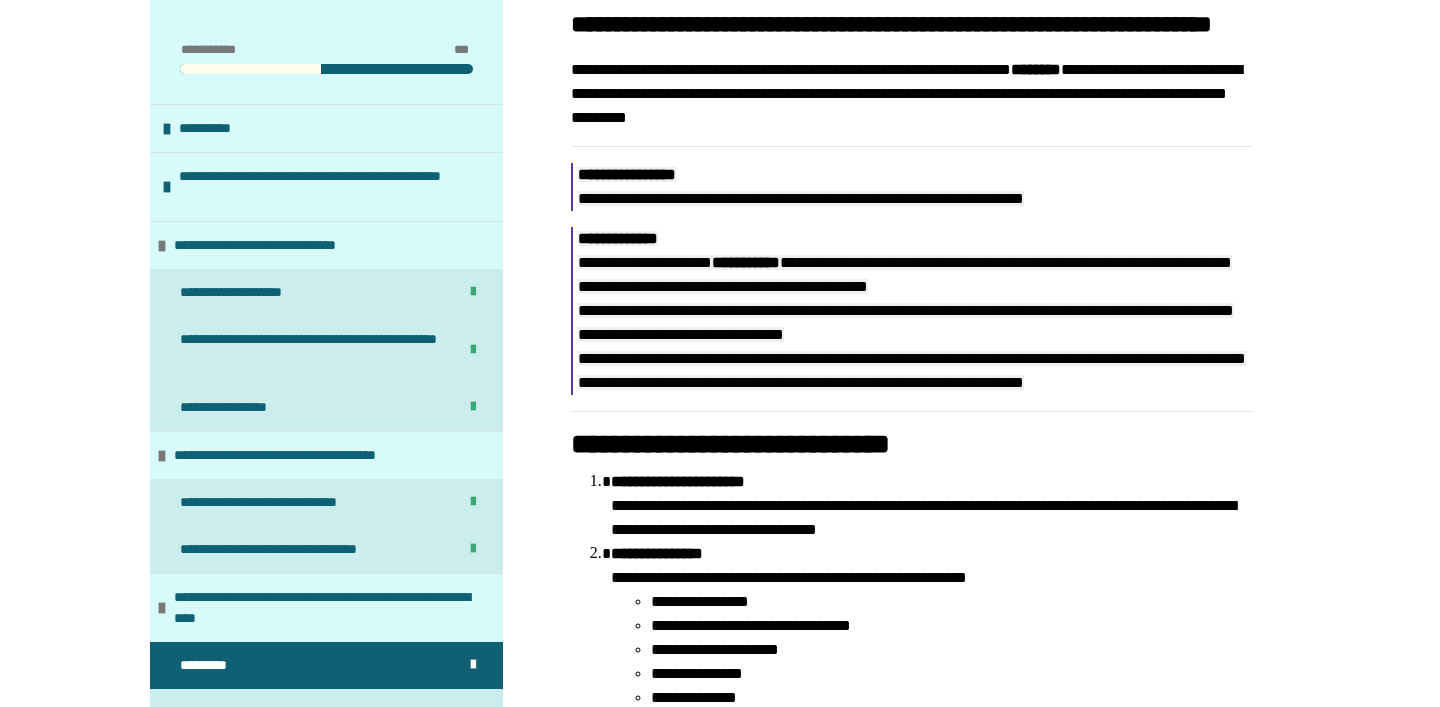 scroll, scrollTop: 1458, scrollLeft: 0, axis: vertical 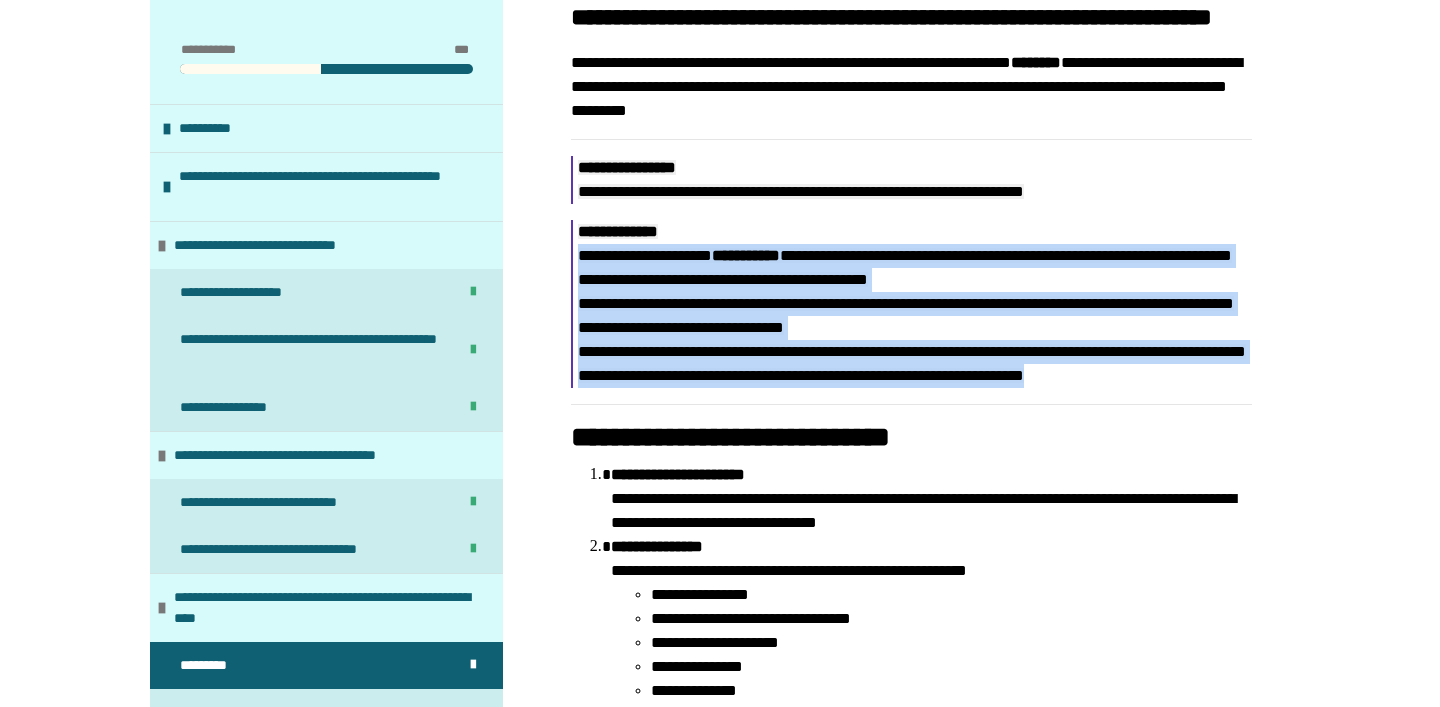 drag, startPoint x: 1165, startPoint y: 473, endPoint x: 580, endPoint y: 331, distance: 601.98755 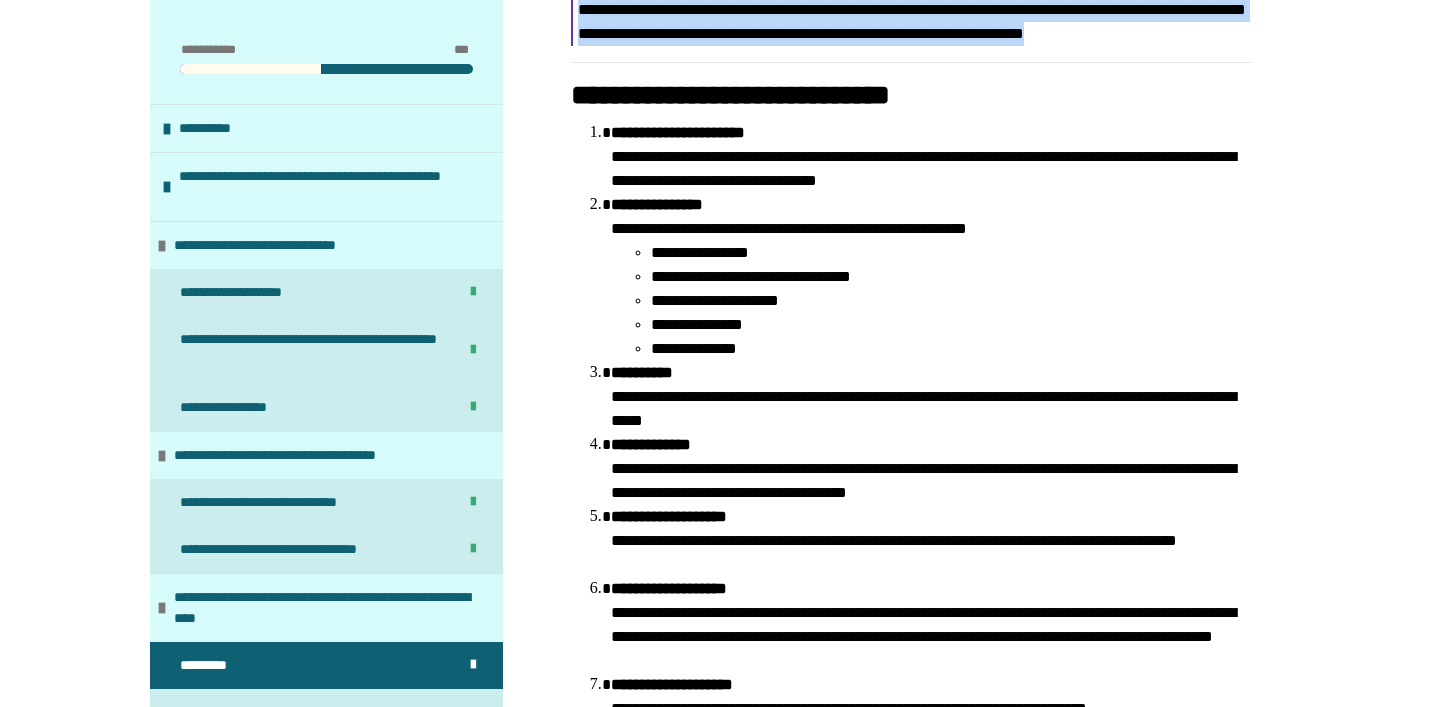 scroll, scrollTop: 1803, scrollLeft: 0, axis: vertical 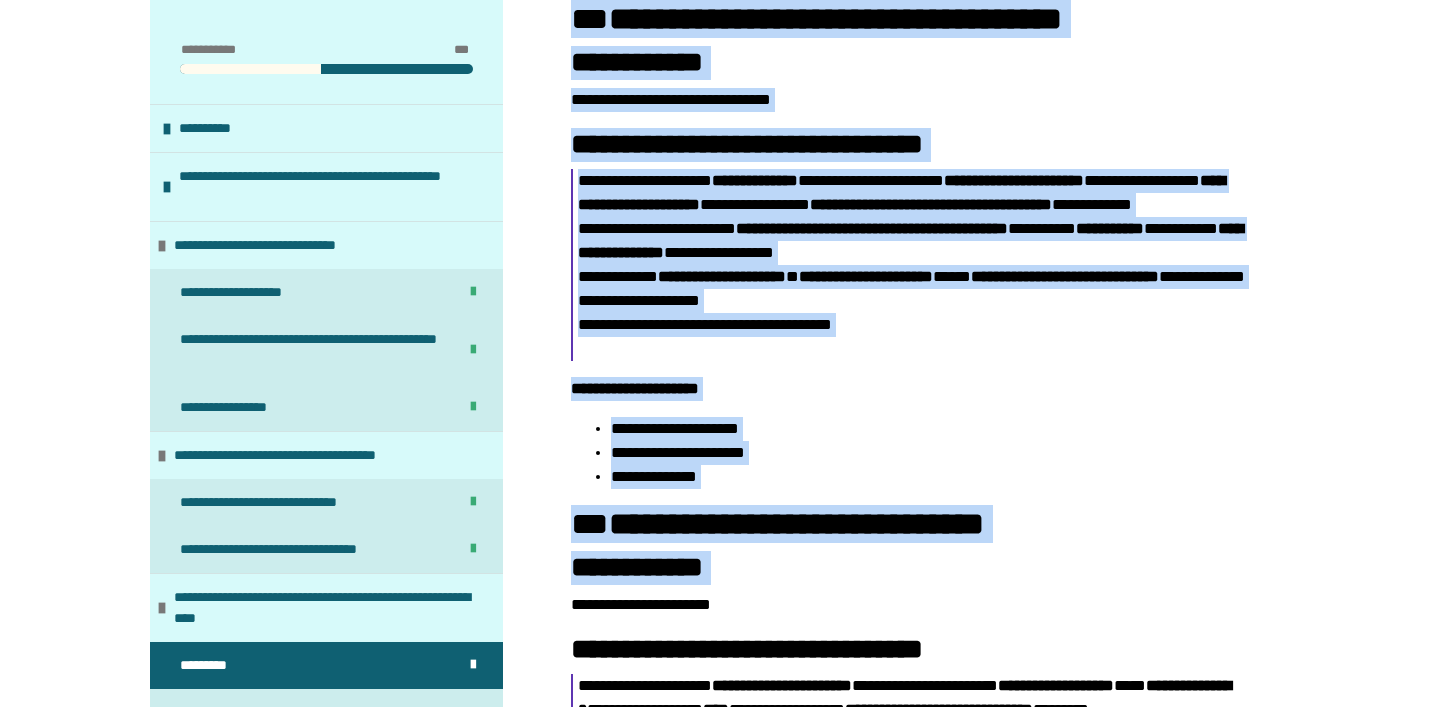 drag, startPoint x: 561, startPoint y: 194, endPoint x: 901, endPoint y: 771, distance: 669.7231 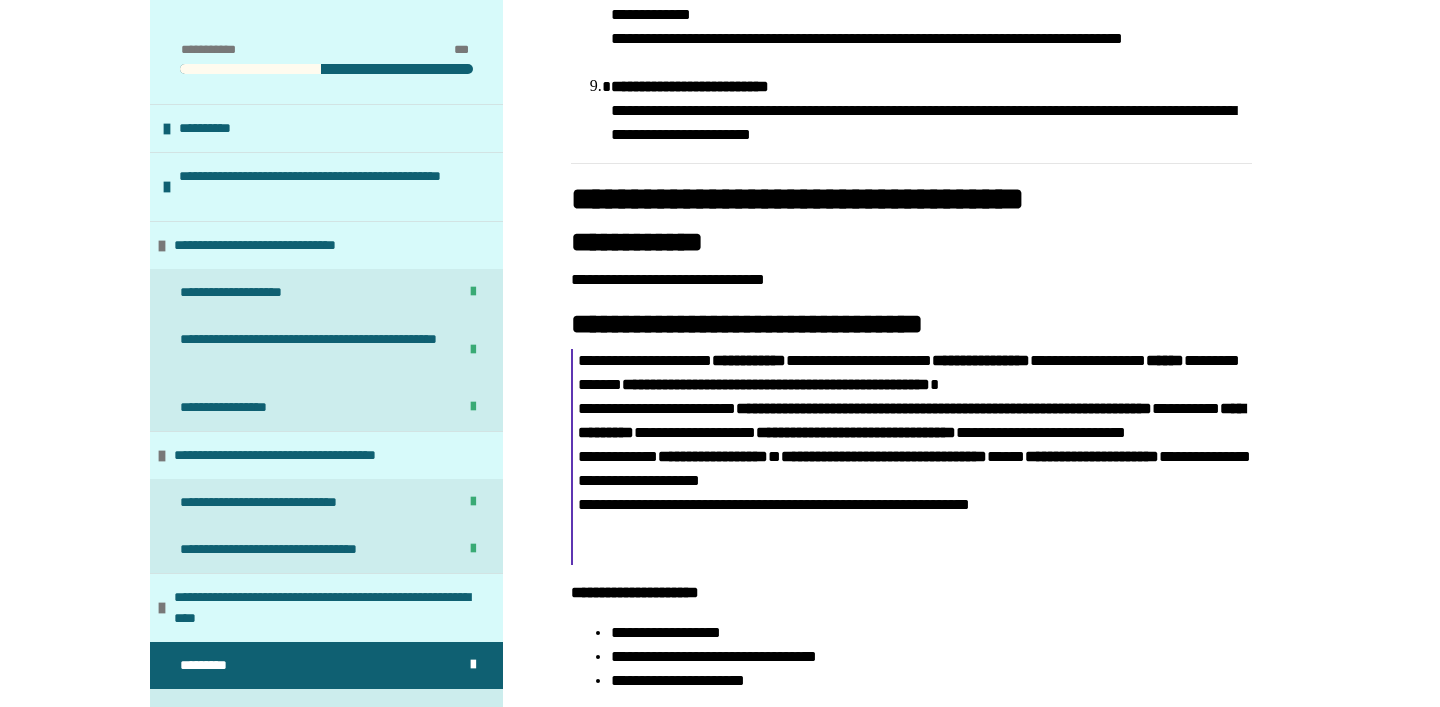 click on "**********" at bounding box center (911, 457) 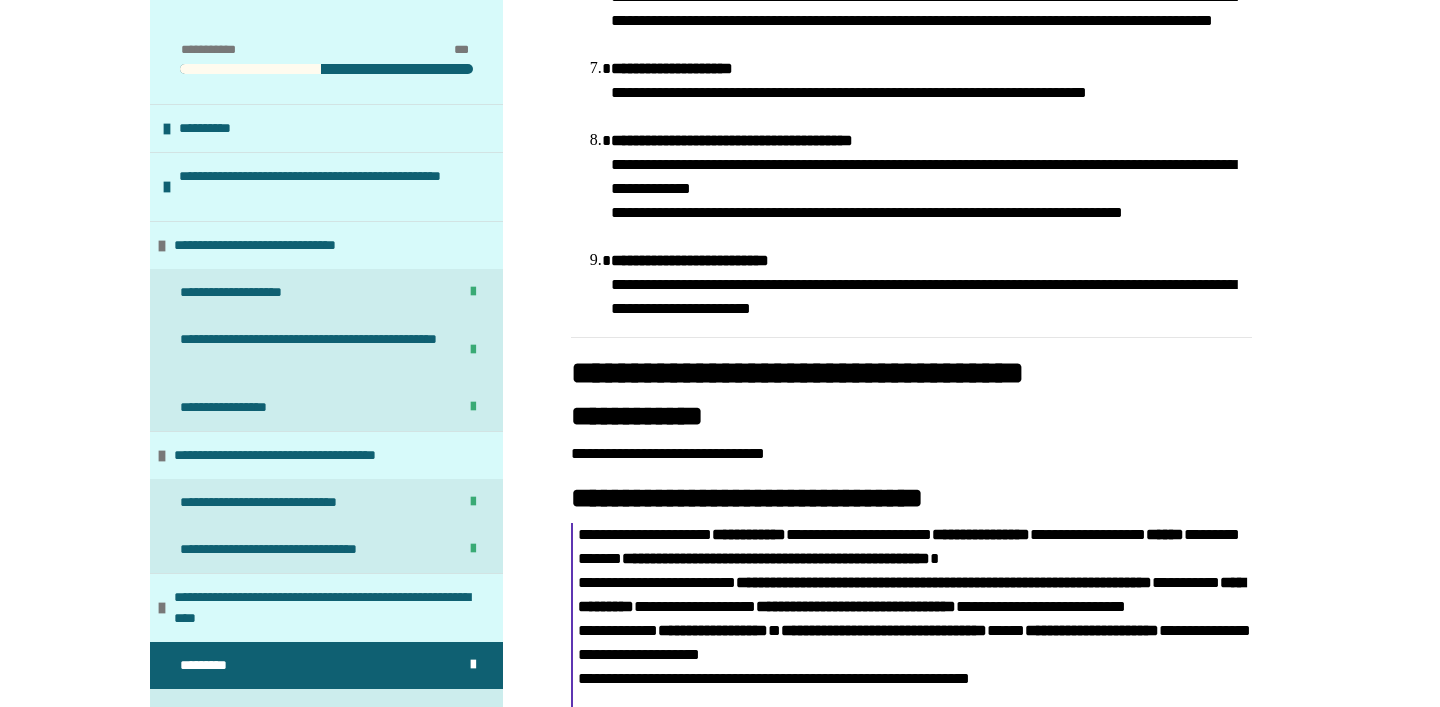 scroll, scrollTop: 2331, scrollLeft: 0, axis: vertical 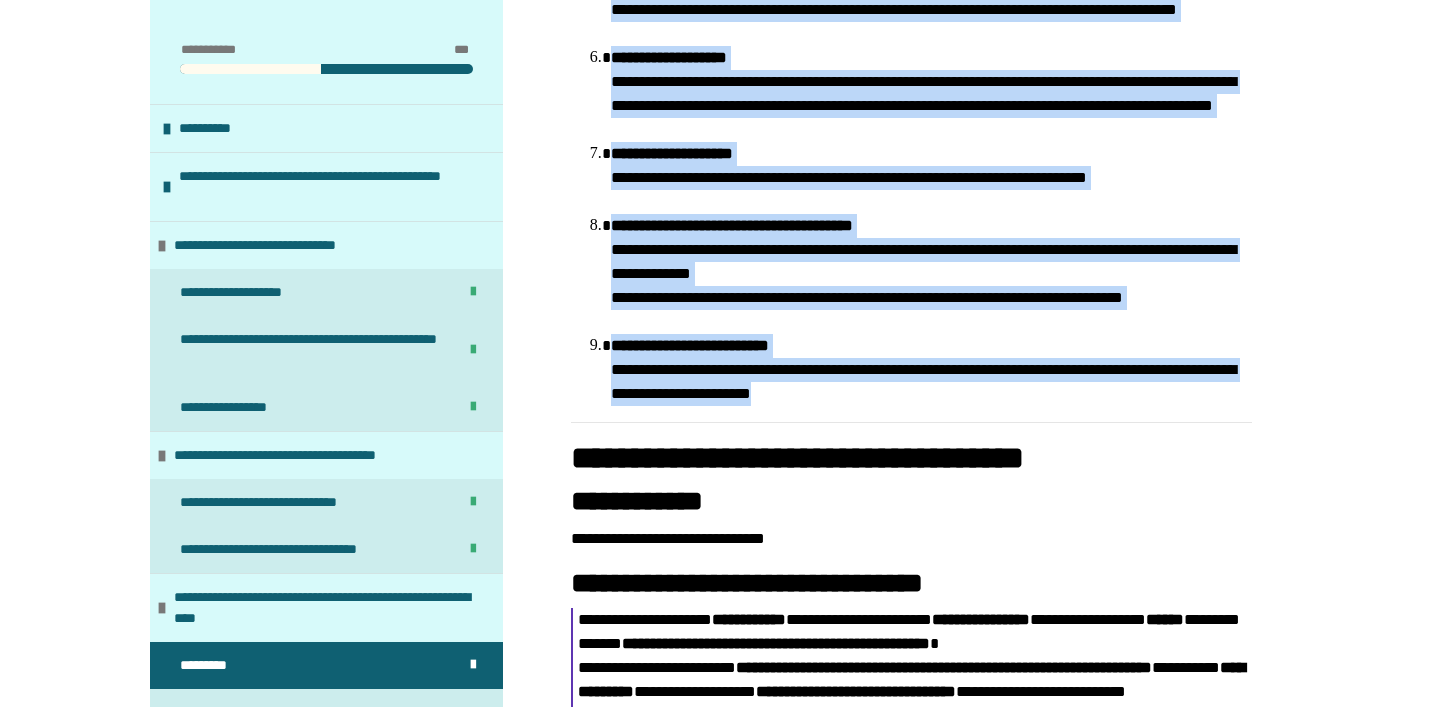 drag, startPoint x: 984, startPoint y: 492, endPoint x: 600, endPoint y: 92, distance: 554.4871 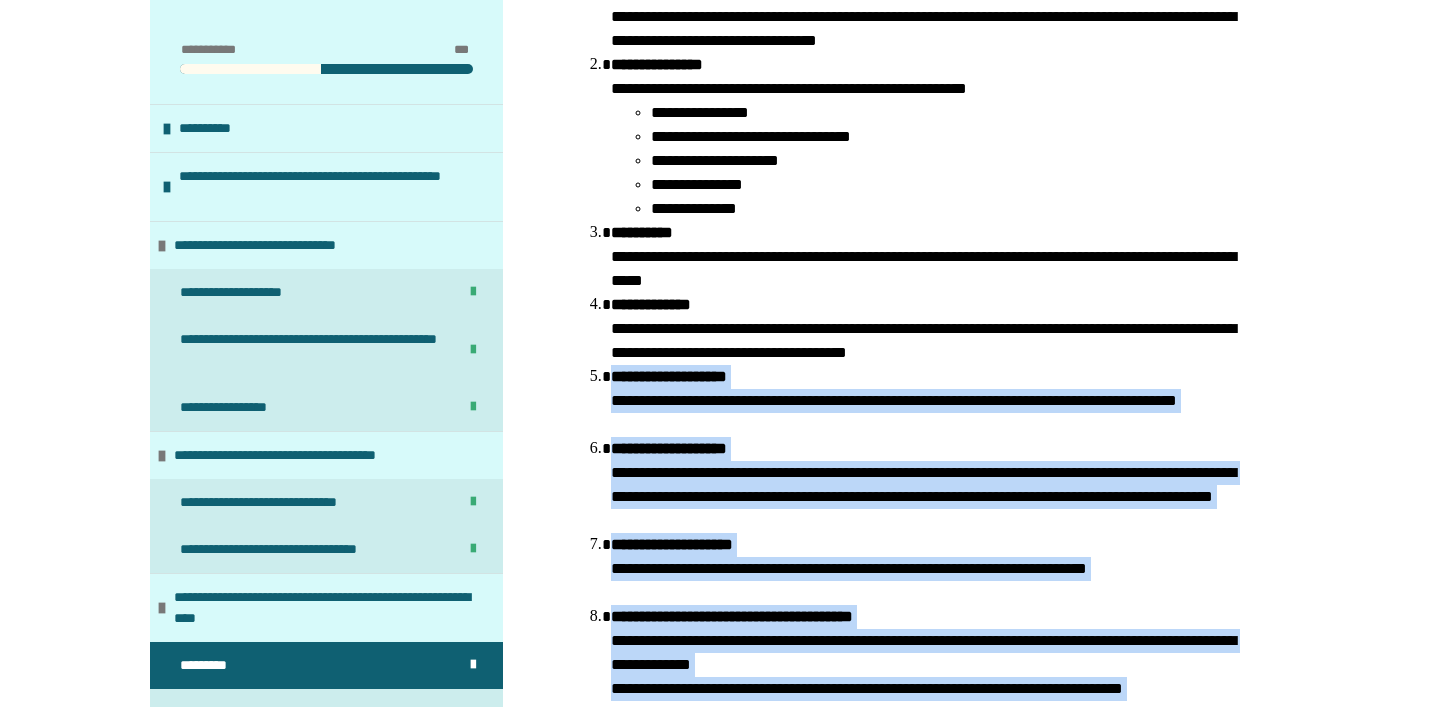 scroll, scrollTop: 1936, scrollLeft: 0, axis: vertical 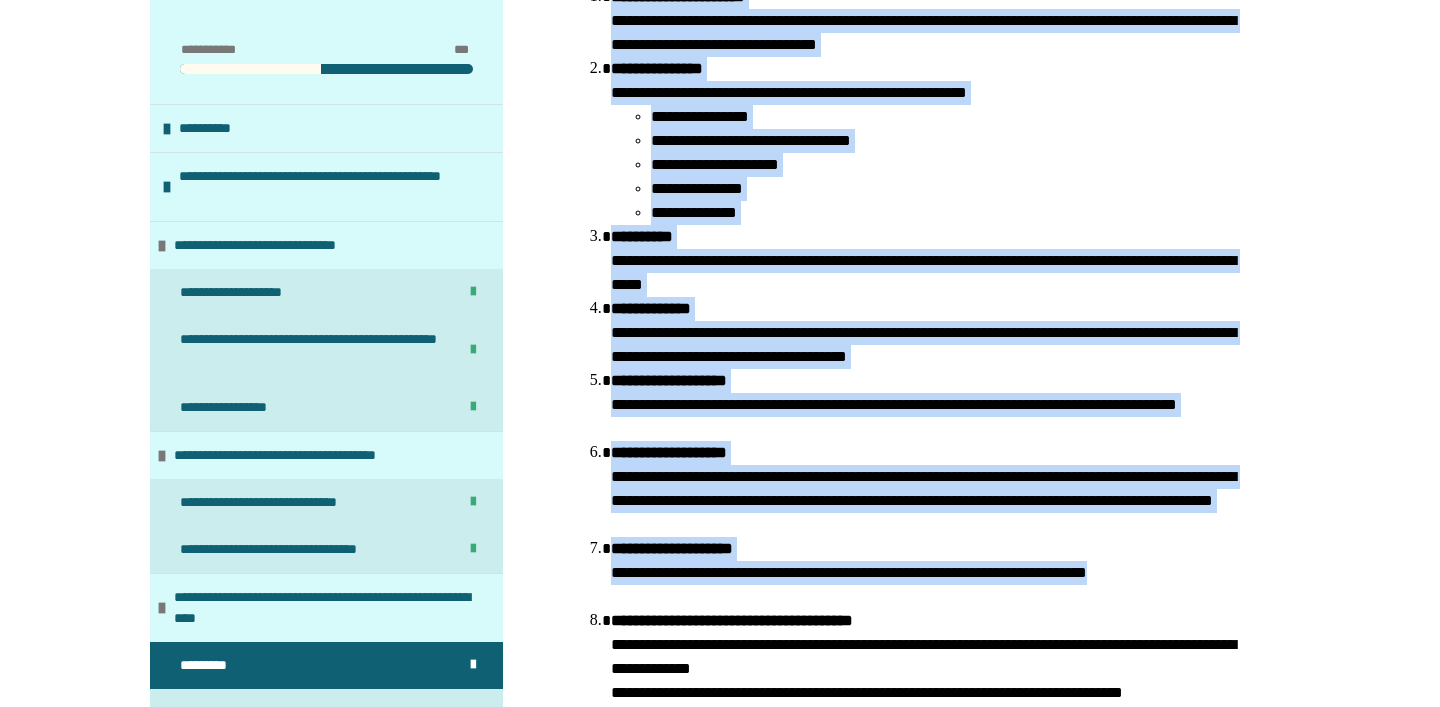 drag, startPoint x: 565, startPoint y: 55, endPoint x: 925, endPoint y: 699, distance: 737.7913 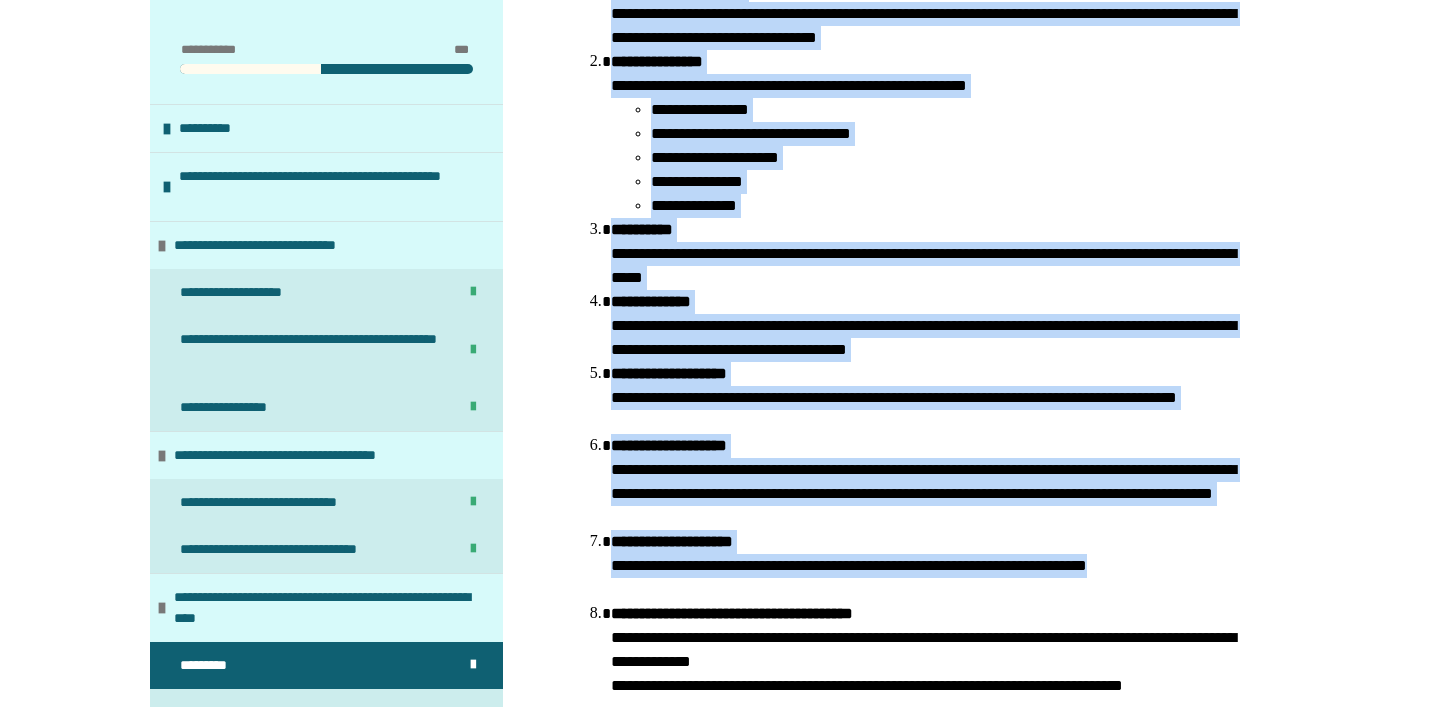 scroll, scrollTop: 1926, scrollLeft: 0, axis: vertical 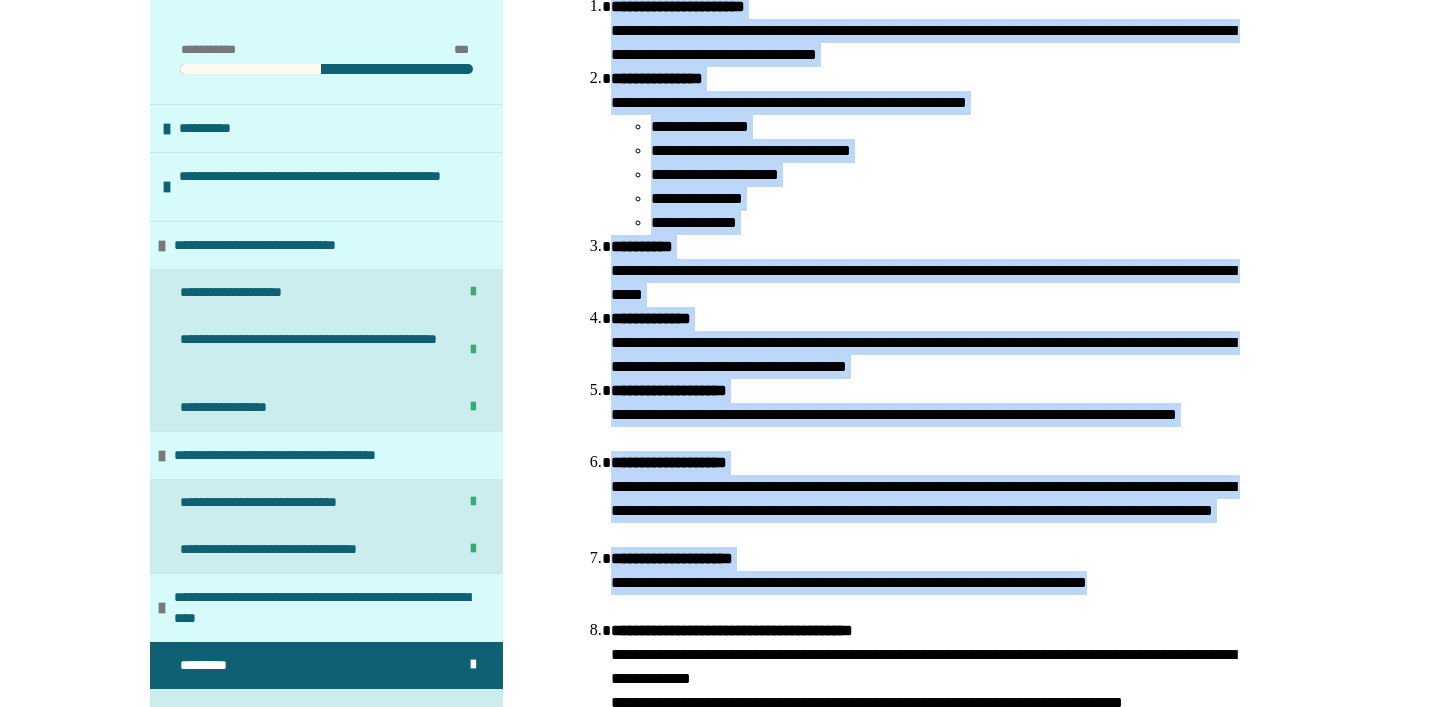 click on "**********" at bounding box center (931, 175) 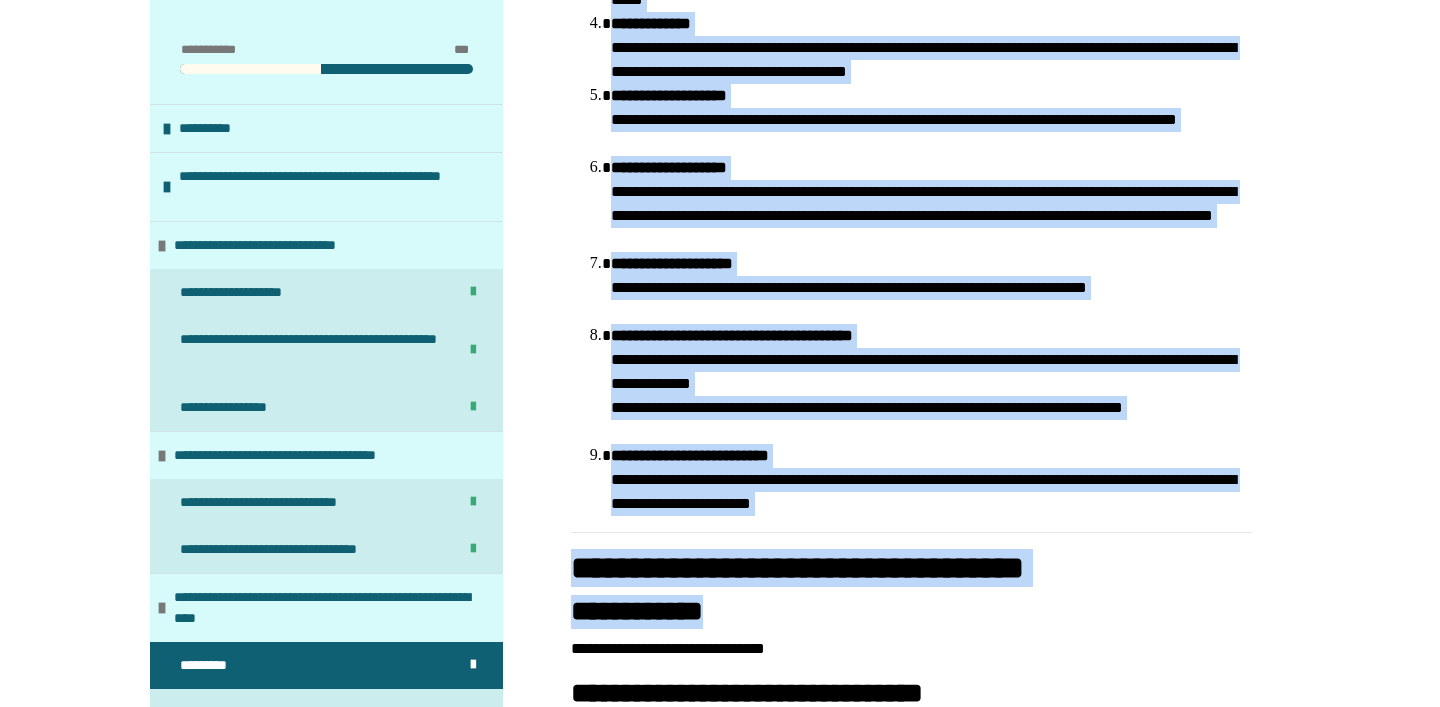 scroll, scrollTop: 2225, scrollLeft: 0, axis: vertical 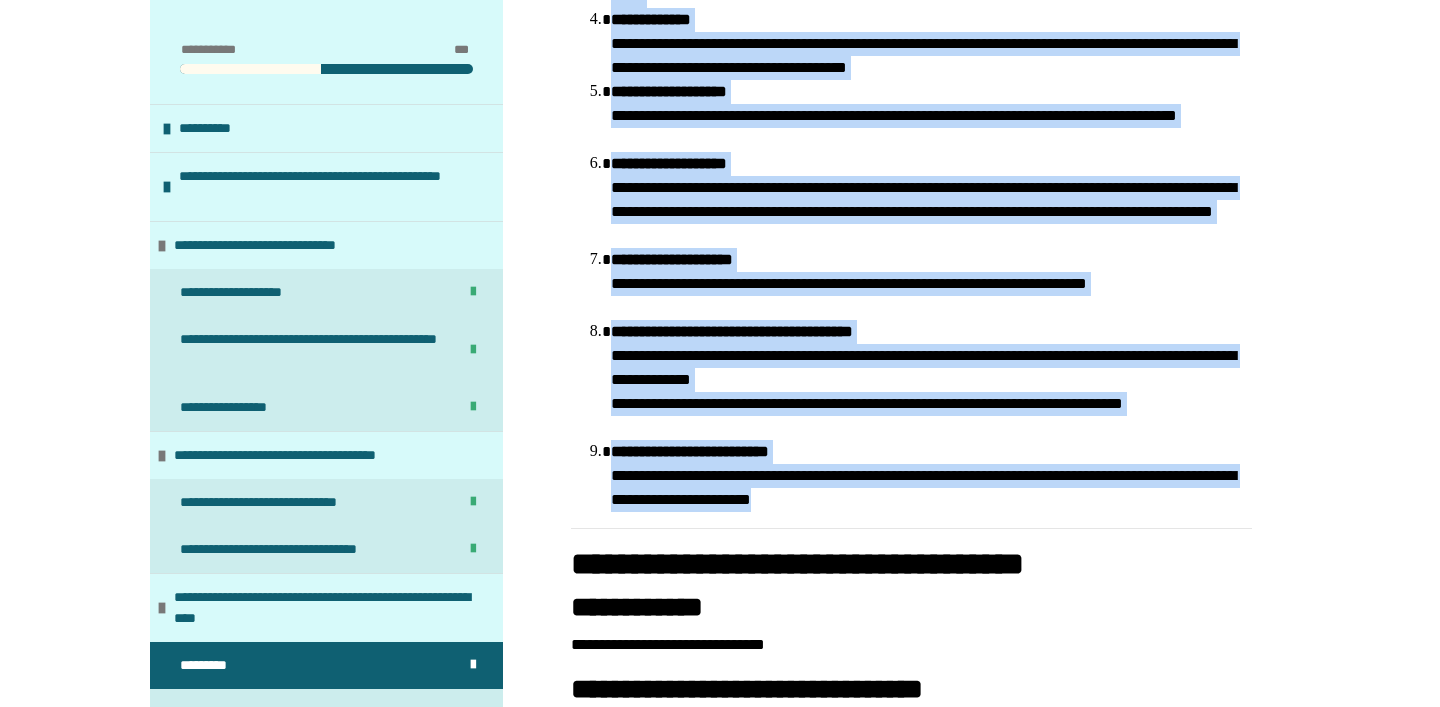 drag, startPoint x: 564, startPoint y: 64, endPoint x: 1002, endPoint y: 603, distance: 694.525 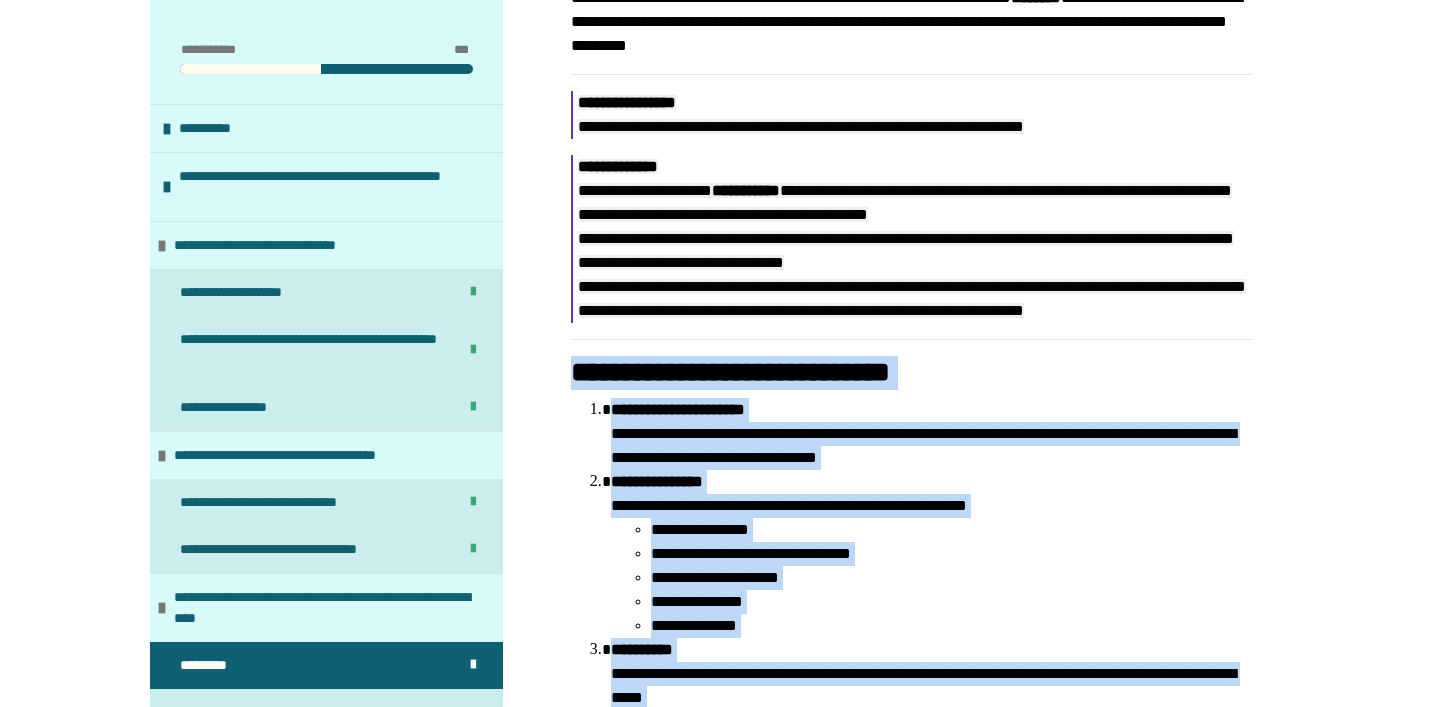 scroll, scrollTop: 1523, scrollLeft: 0, axis: vertical 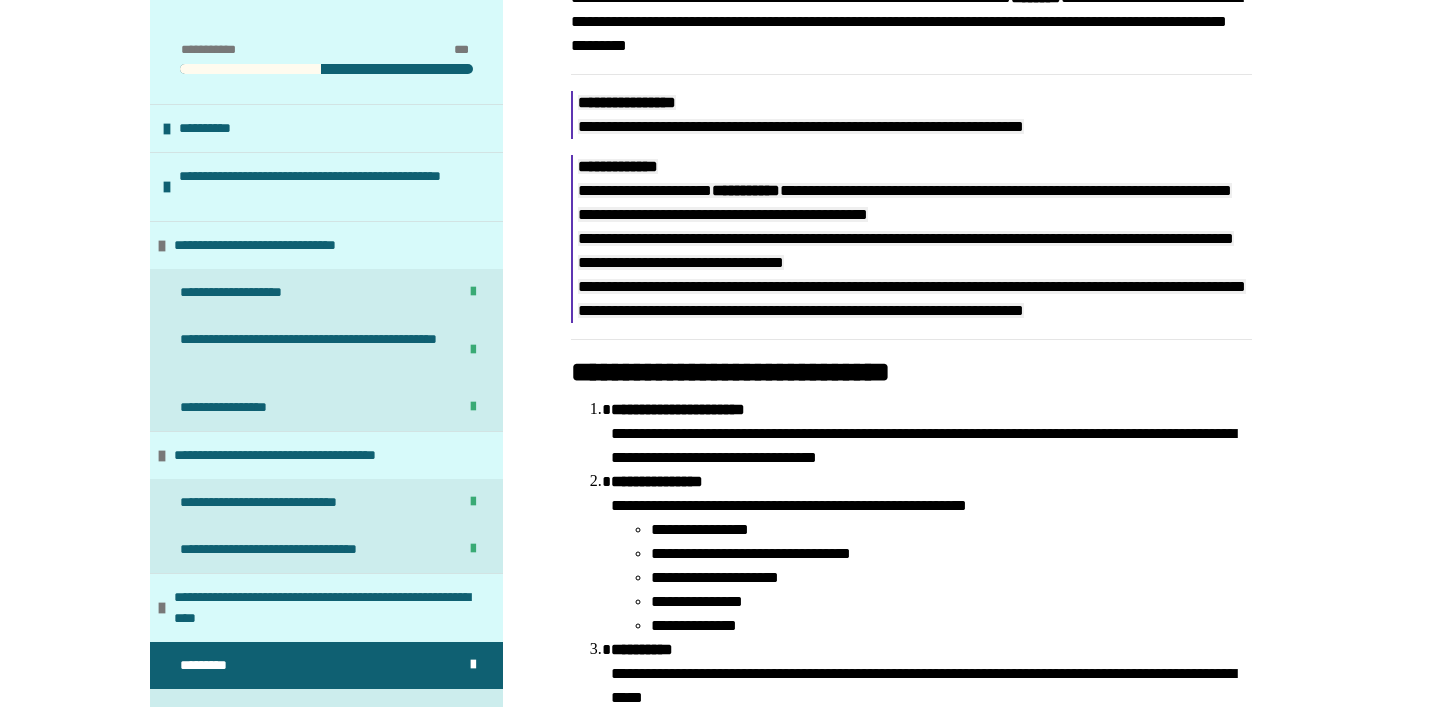 click on "**********" at bounding box center [911, 1372] 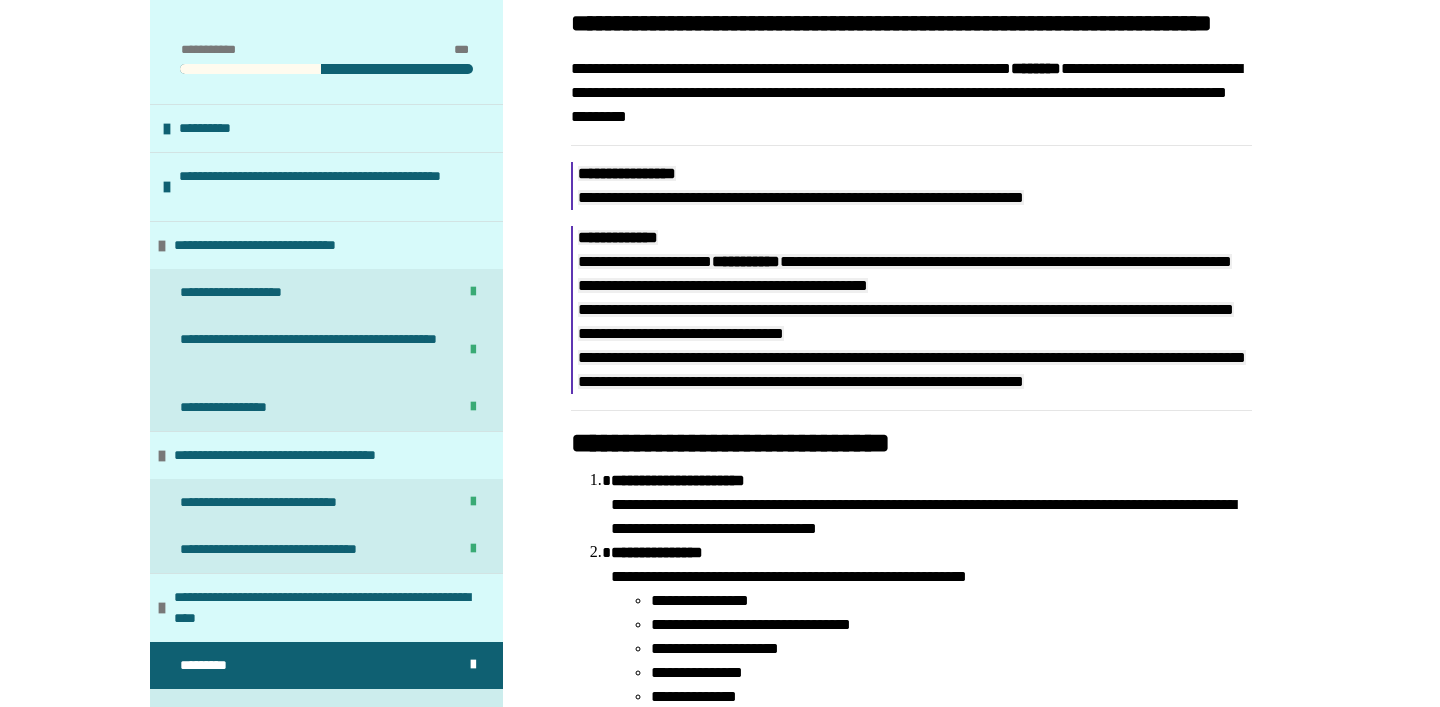 scroll, scrollTop: 1450, scrollLeft: 0, axis: vertical 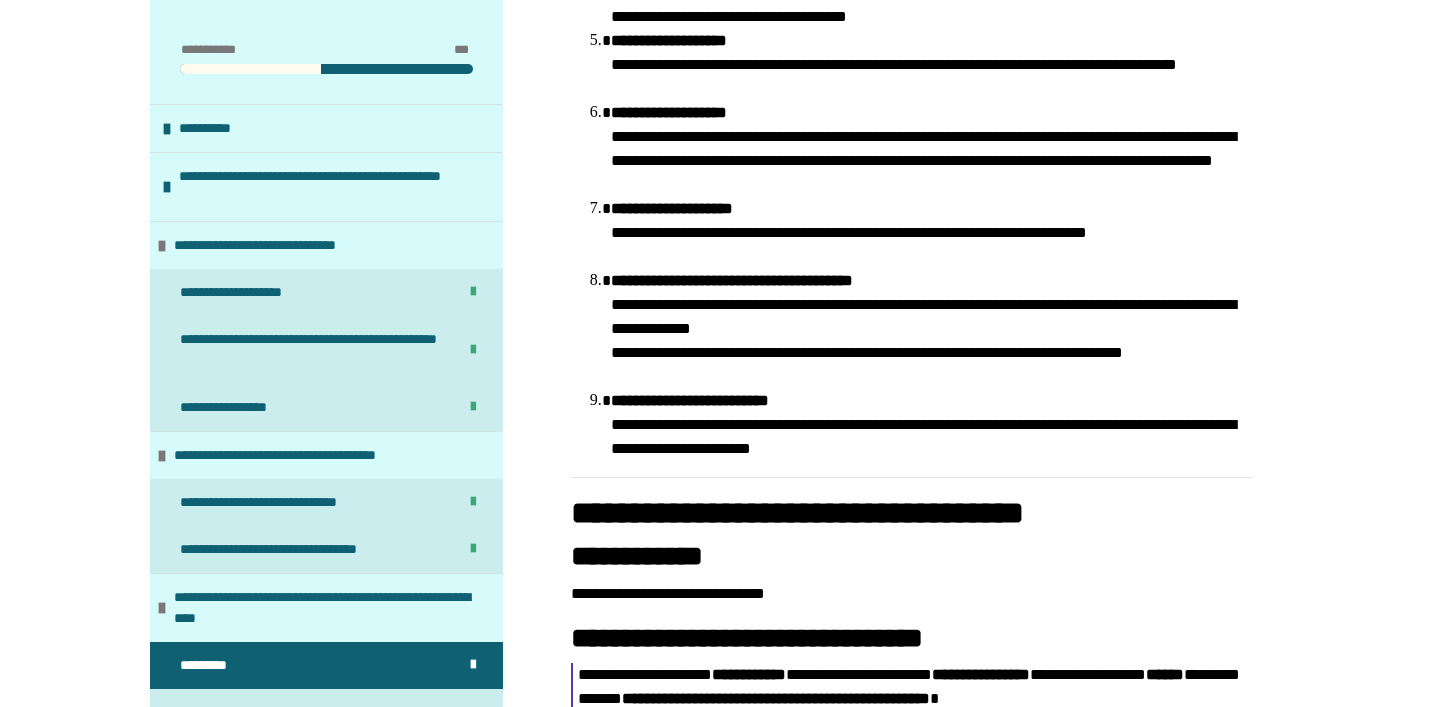 drag, startPoint x: 561, startPoint y: 63, endPoint x: 1051, endPoint y: 567, distance: 702.93384 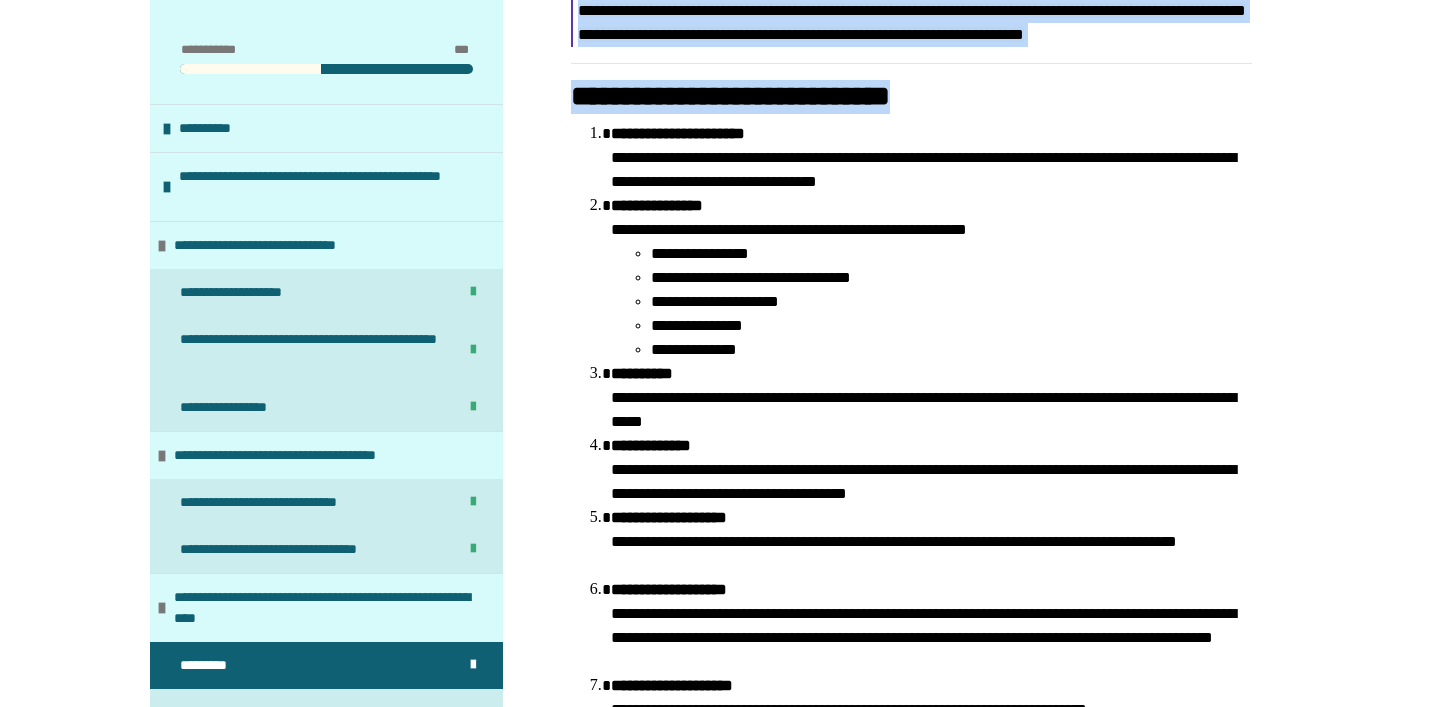 scroll, scrollTop: 1913, scrollLeft: 0, axis: vertical 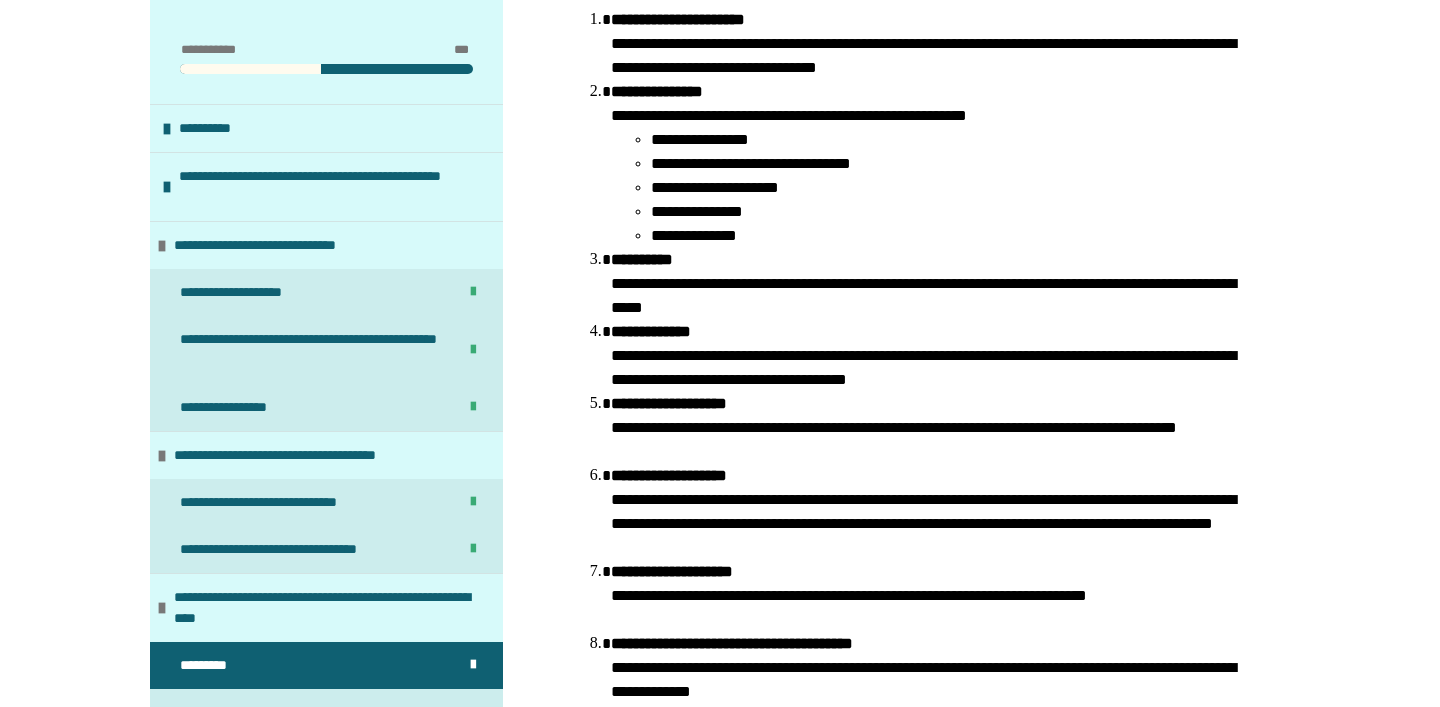 click on "**********" at bounding box center (951, 188) 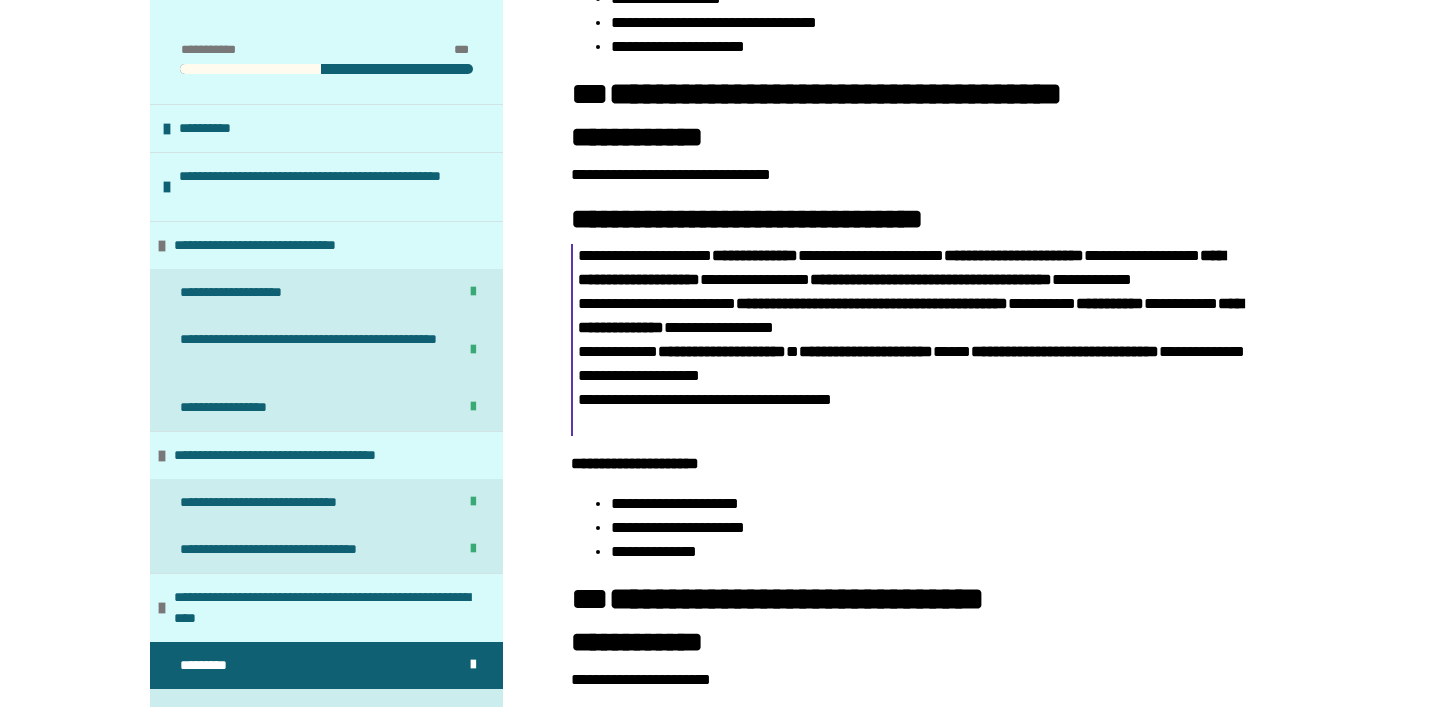 scroll, scrollTop: 3227, scrollLeft: 0, axis: vertical 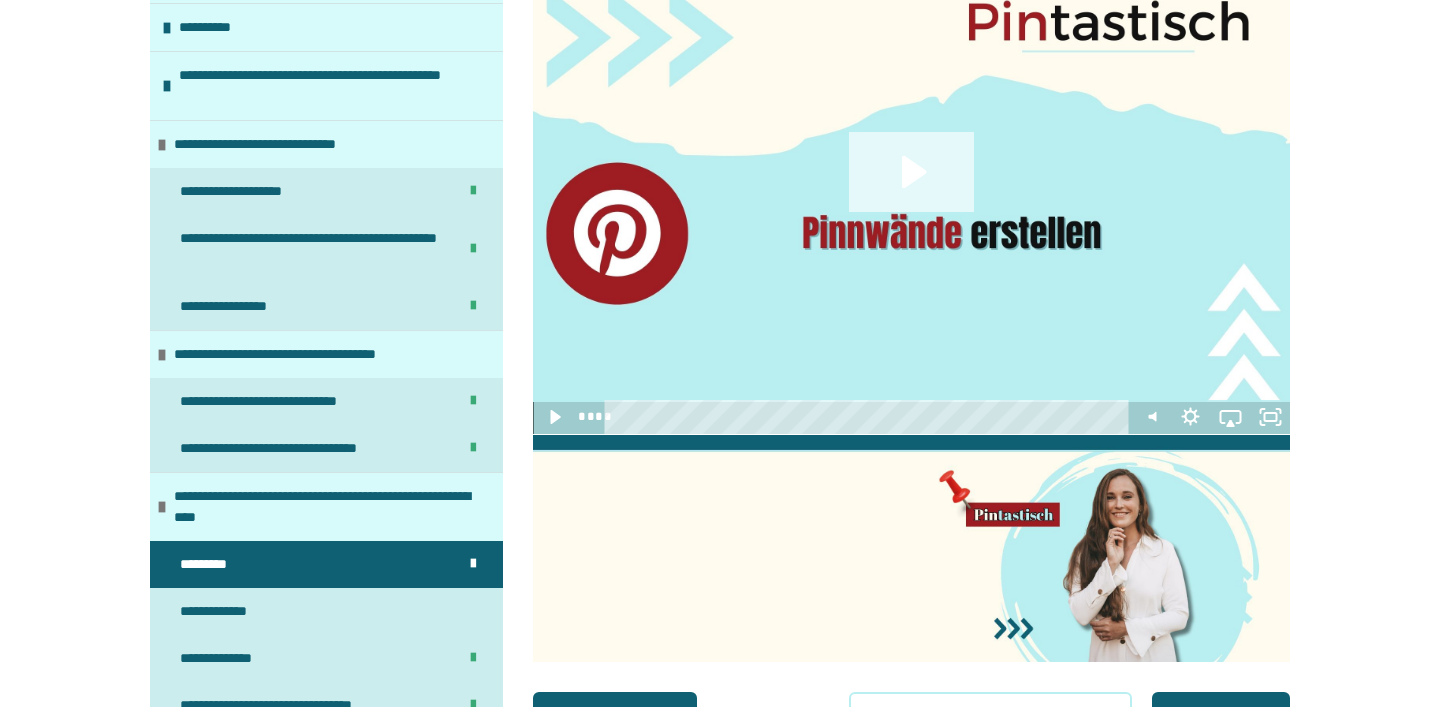 click 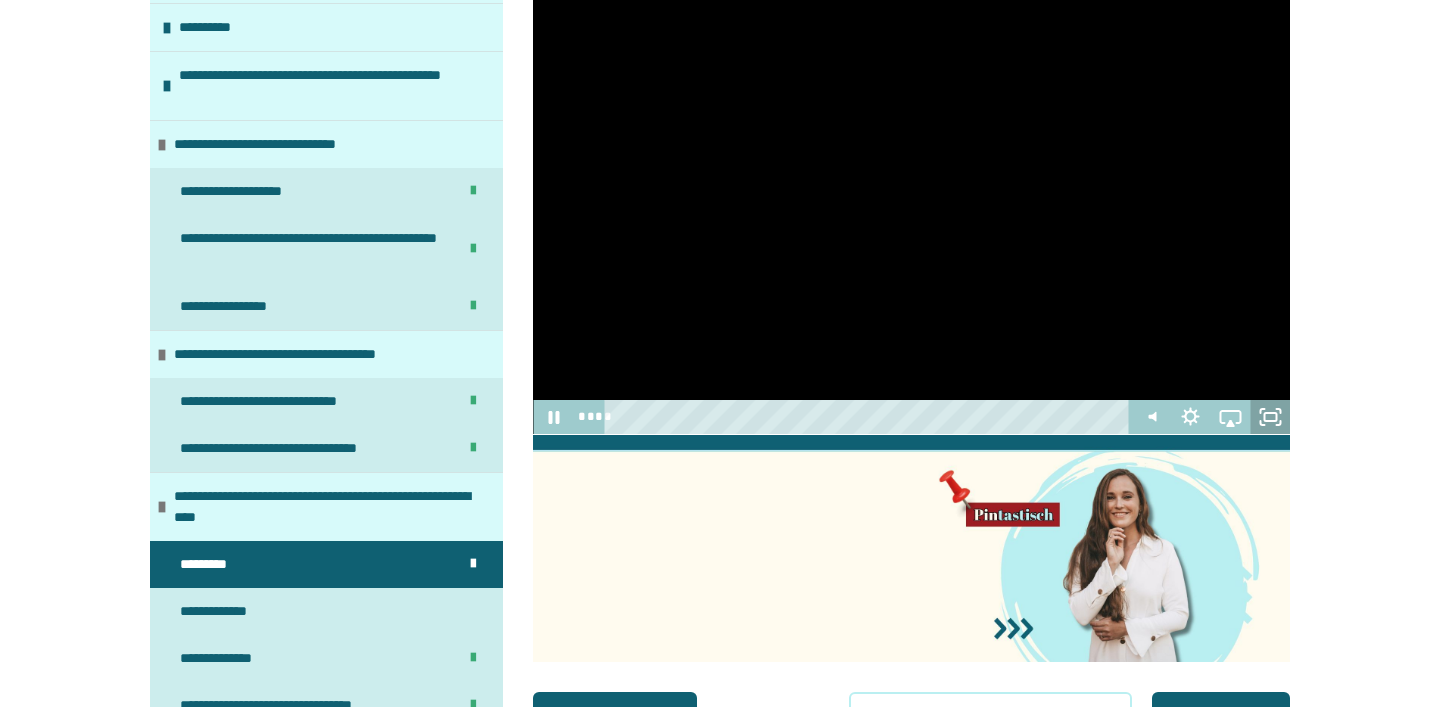 click 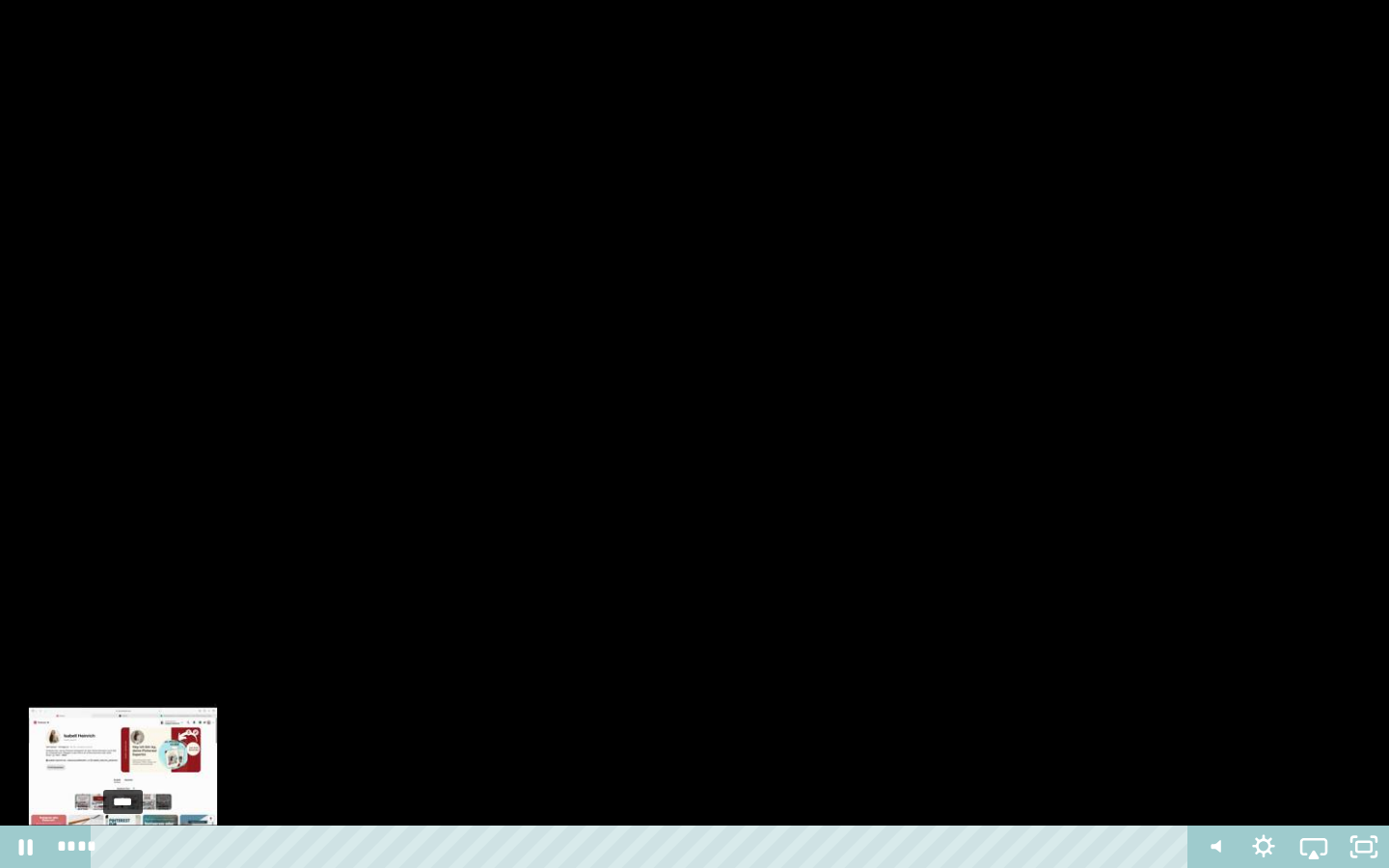 drag, startPoint x: 123, startPoint y: 847, endPoint x: 64, endPoint y: 847, distance: 59 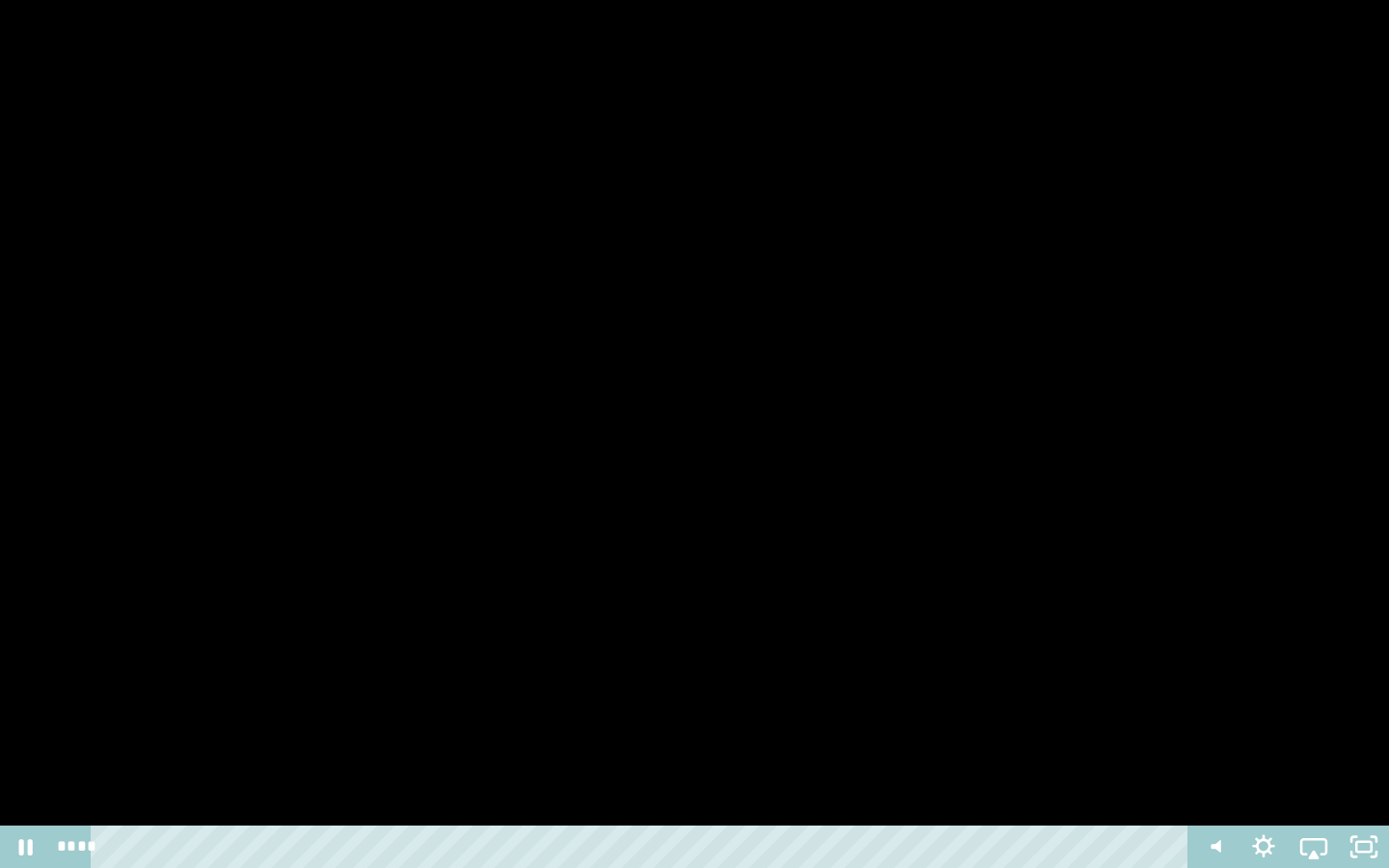 click at bounding box center [694, 434] 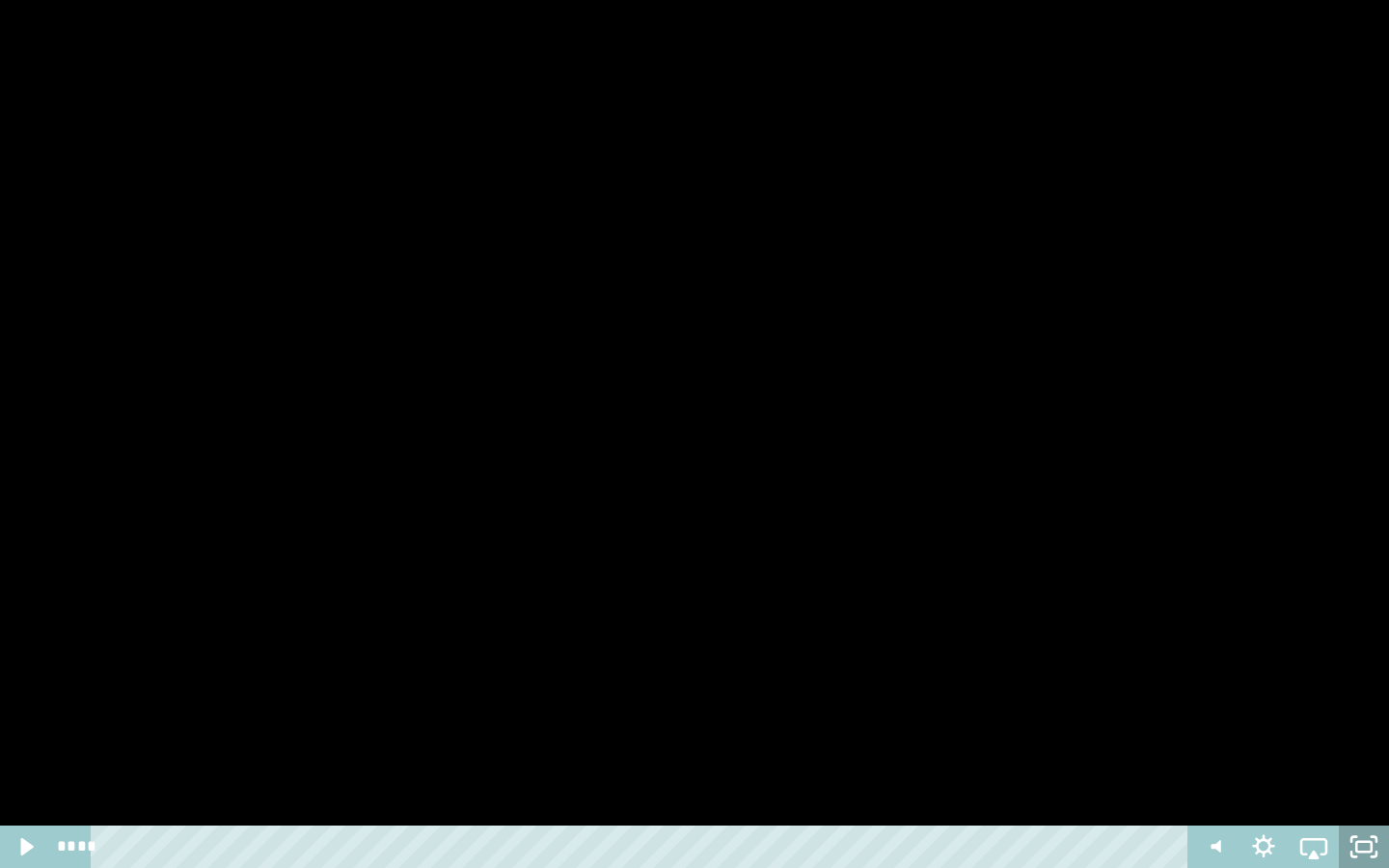 click 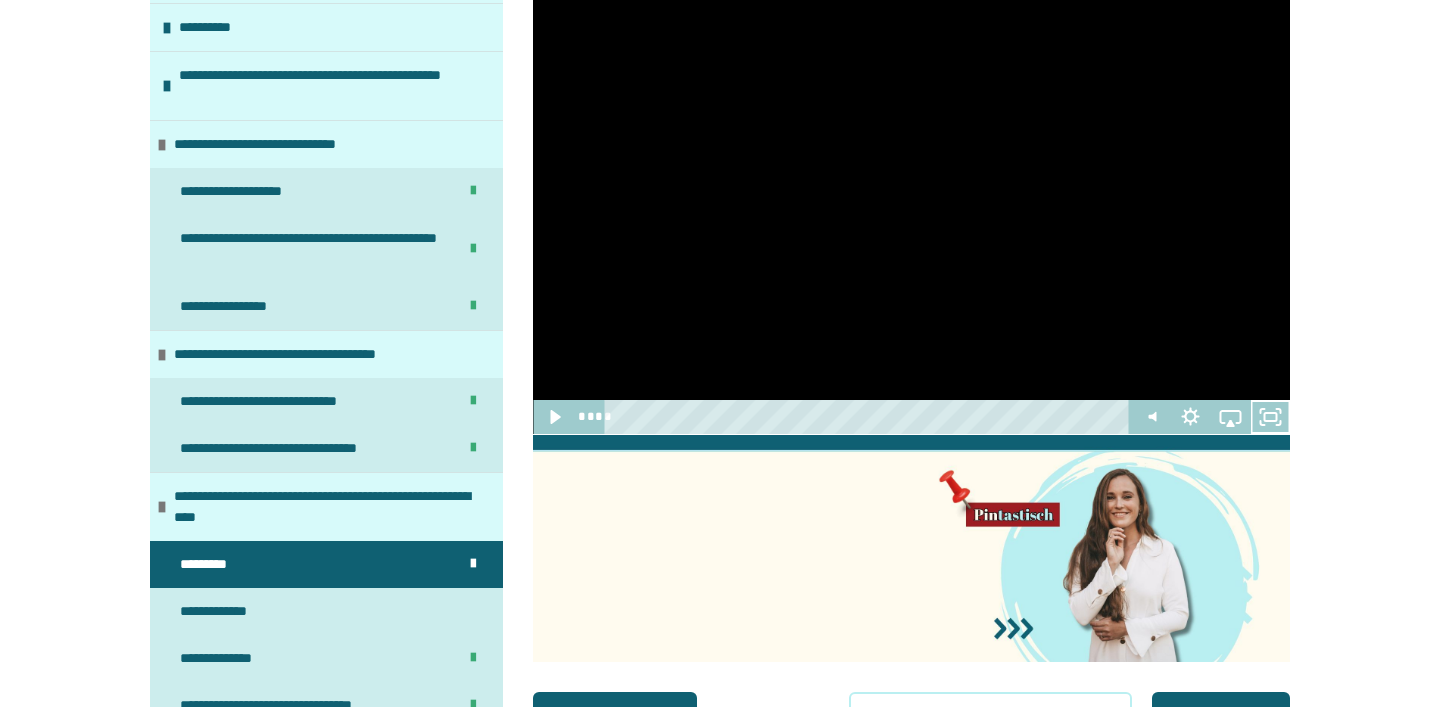 click at bounding box center [911, 189] 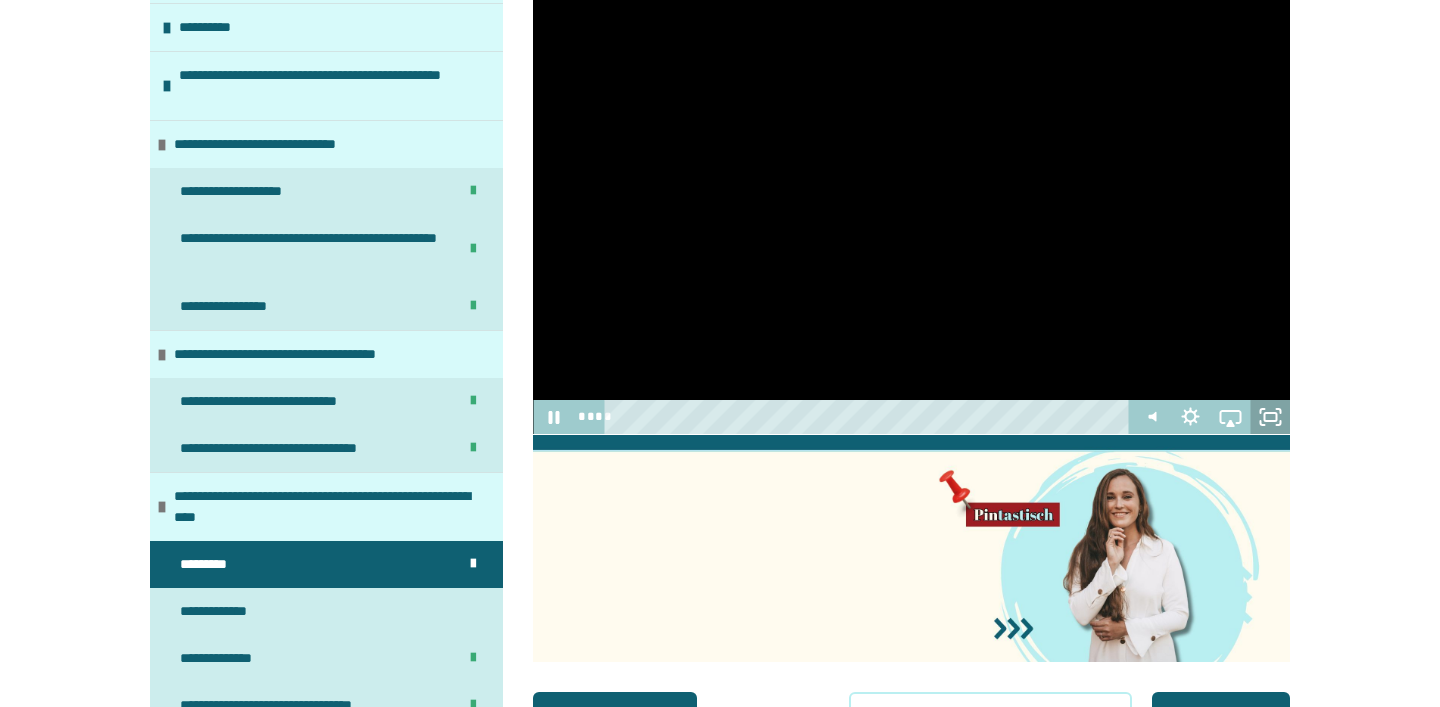 click 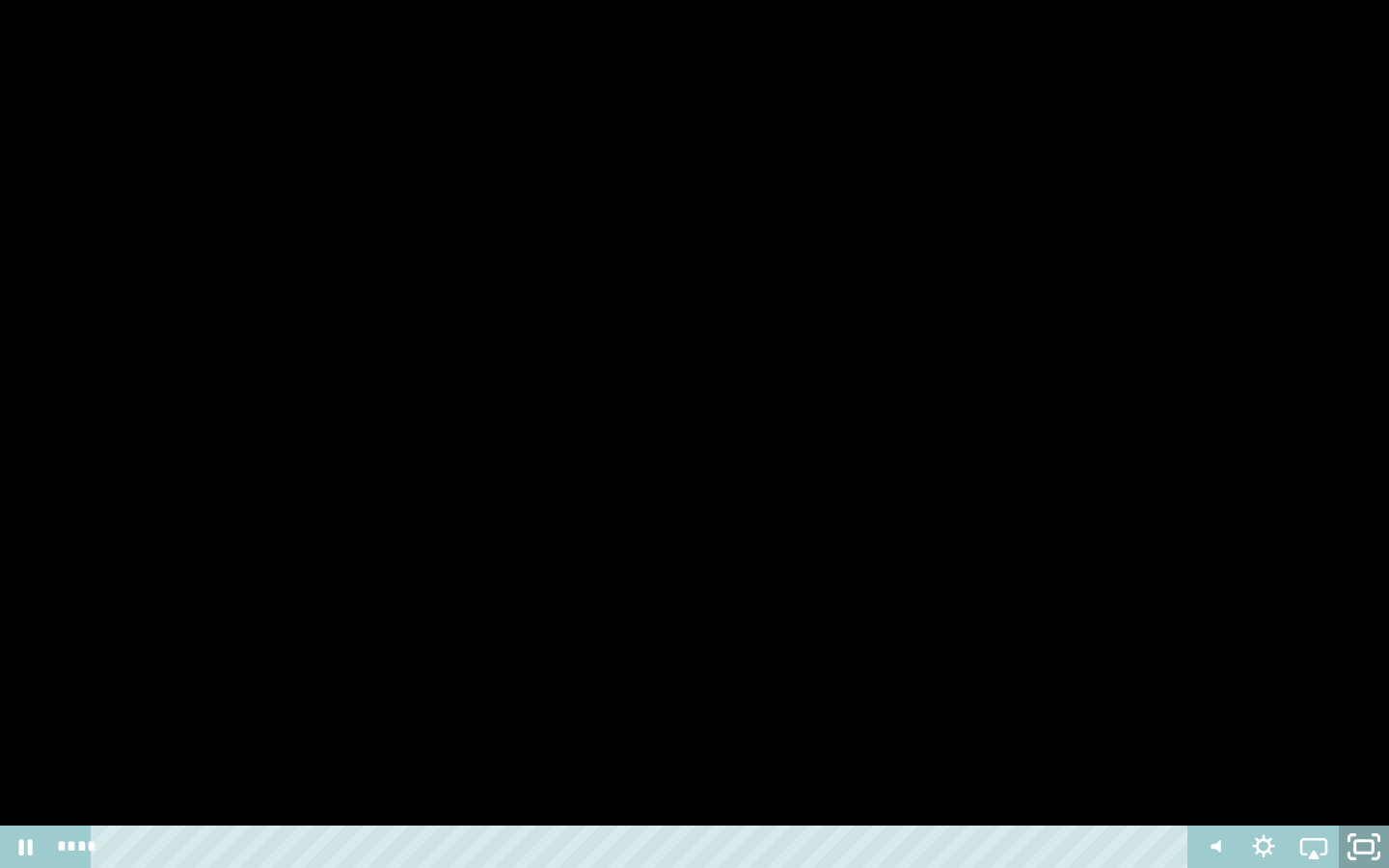 click 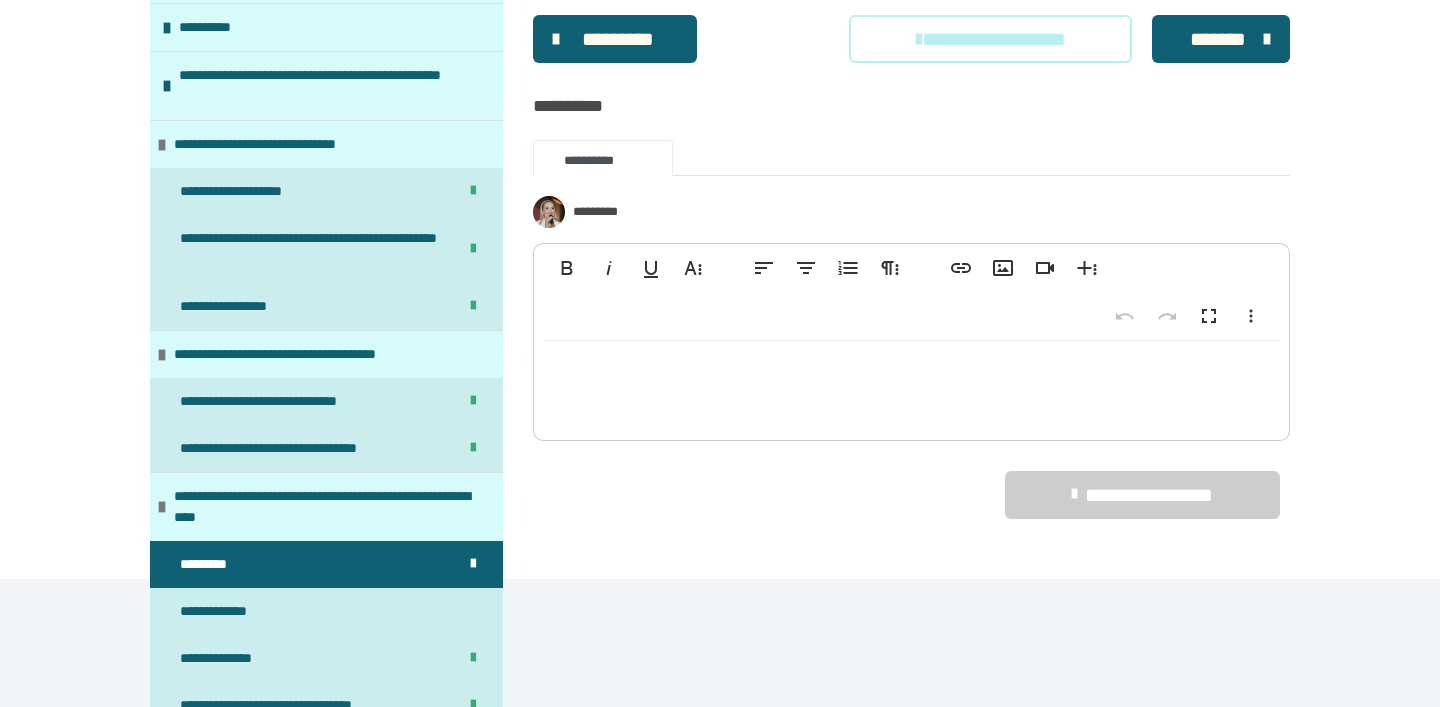 scroll, scrollTop: 5048, scrollLeft: 0, axis: vertical 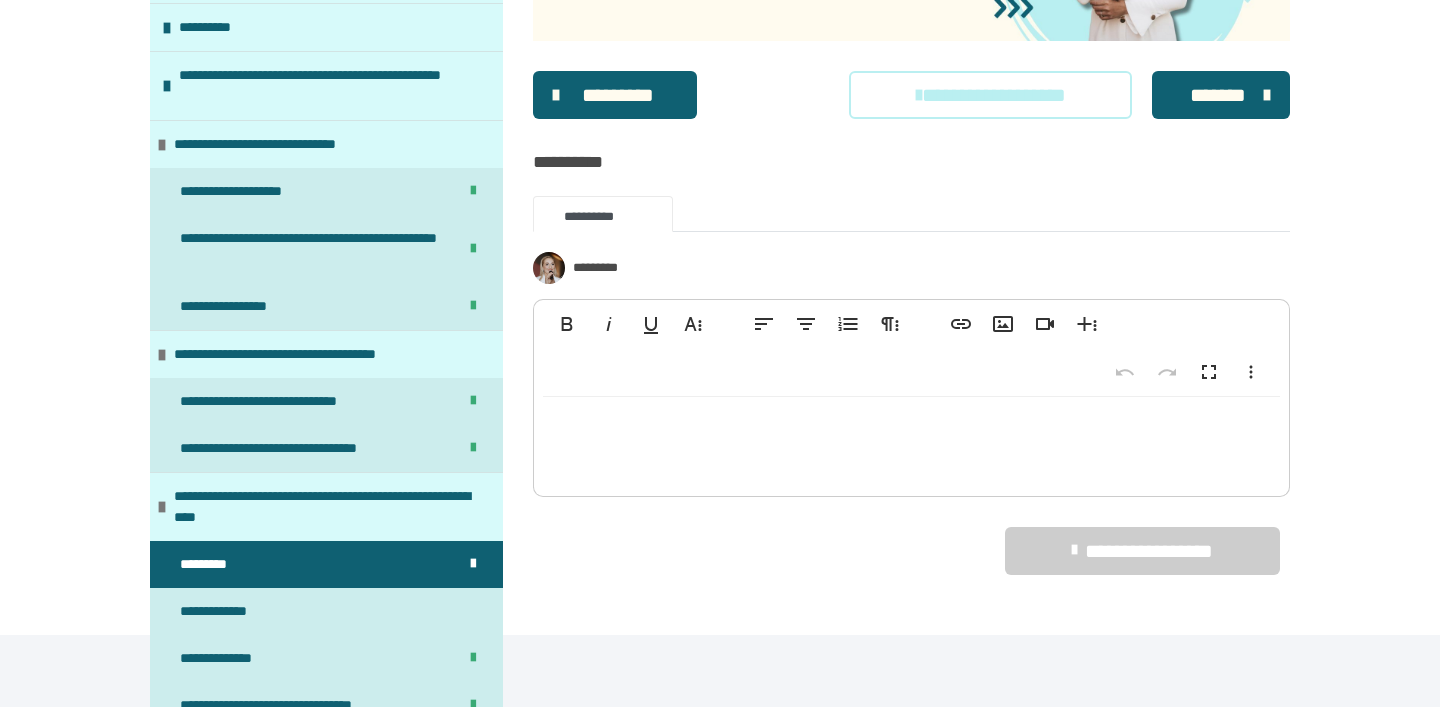 click on "*******" at bounding box center [1218, 95] 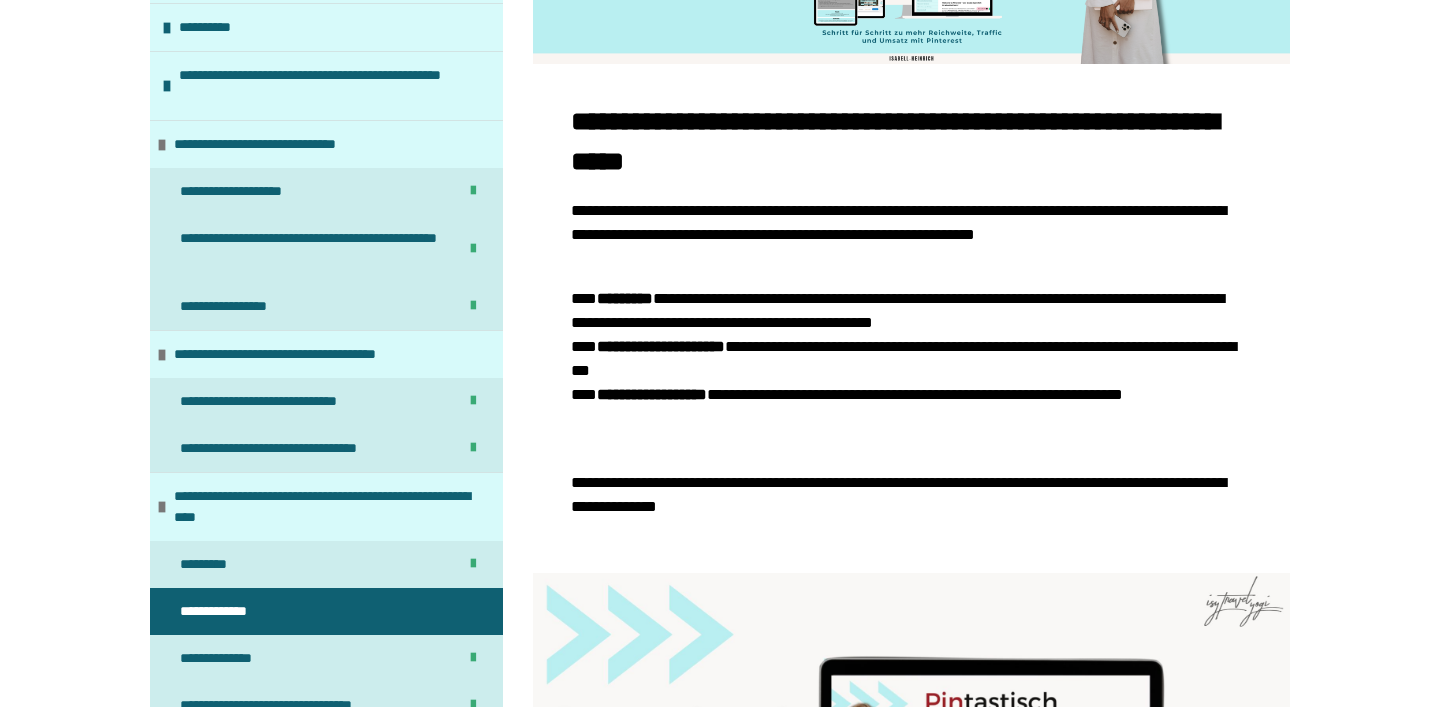 scroll, scrollTop: 162, scrollLeft: 0, axis: vertical 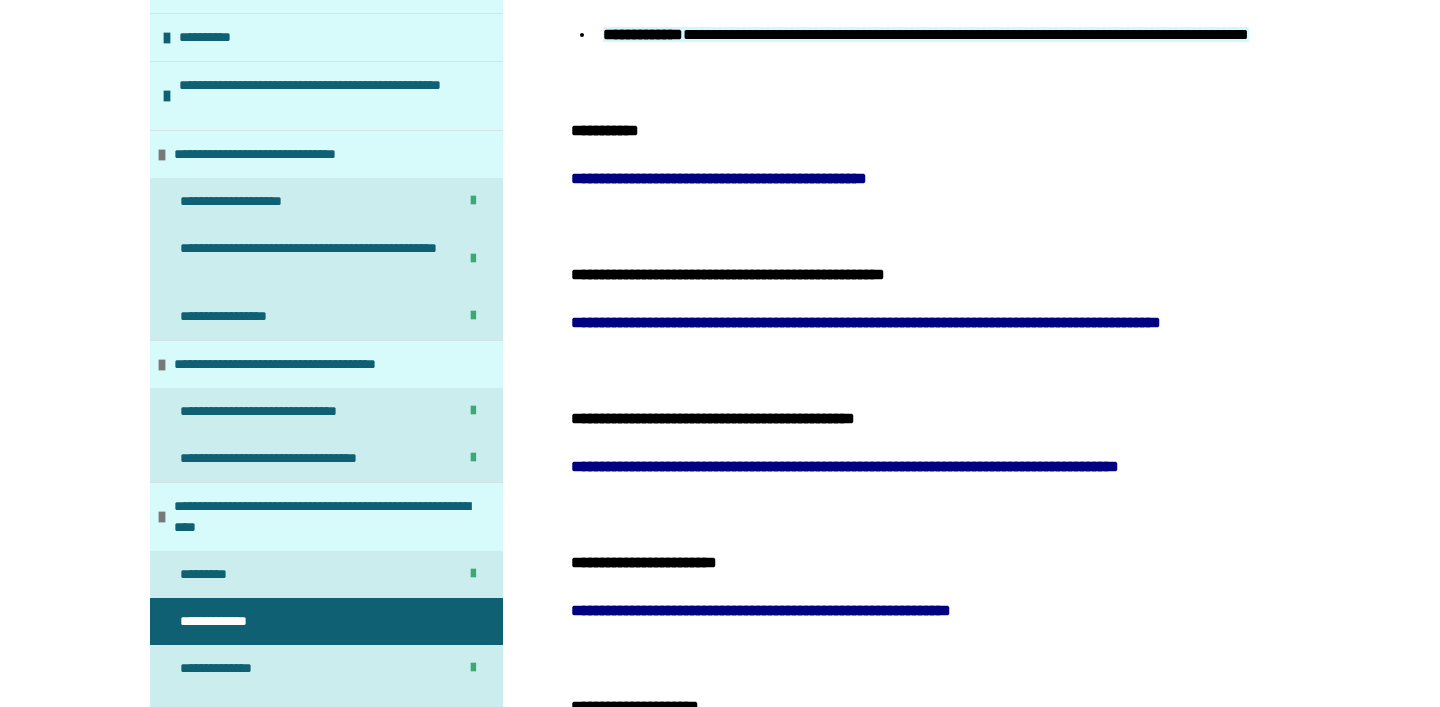 click on "**********" at bounding box center (719, 178) 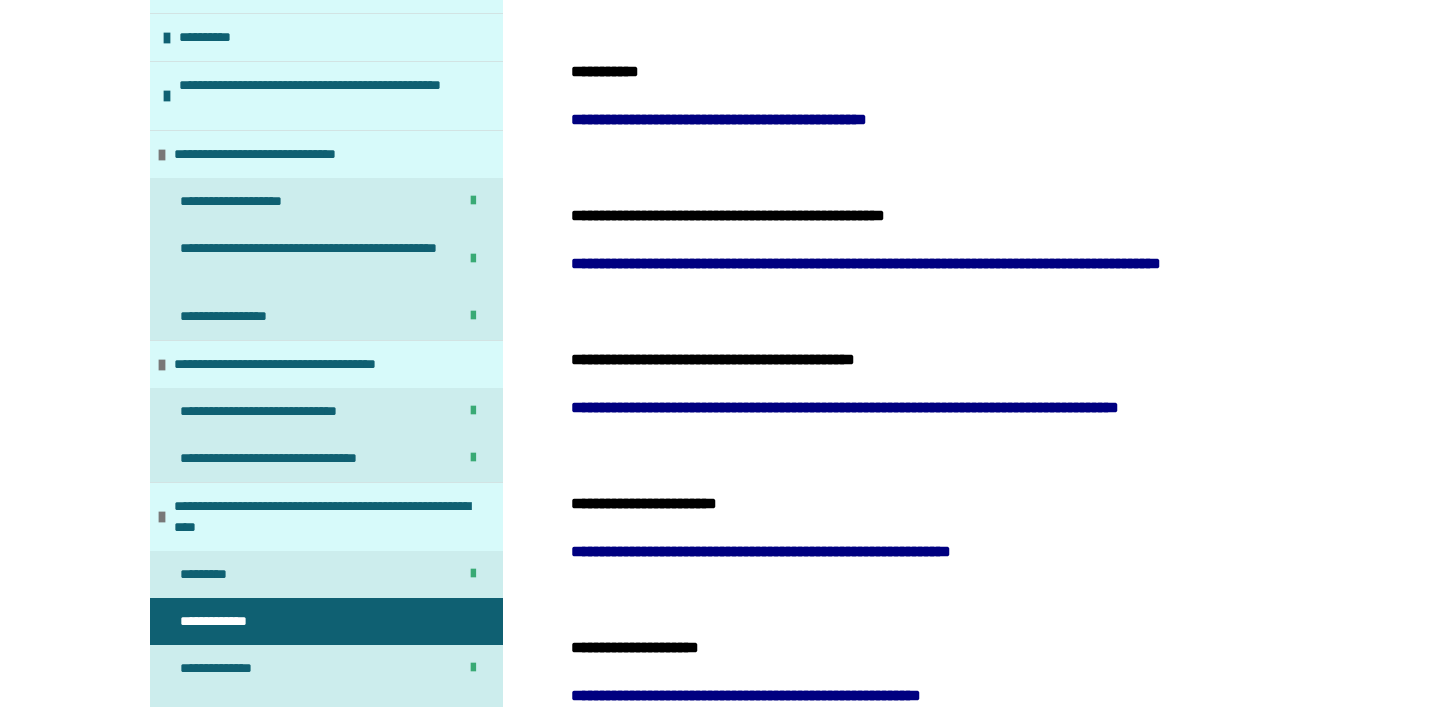 scroll, scrollTop: 1759, scrollLeft: 0, axis: vertical 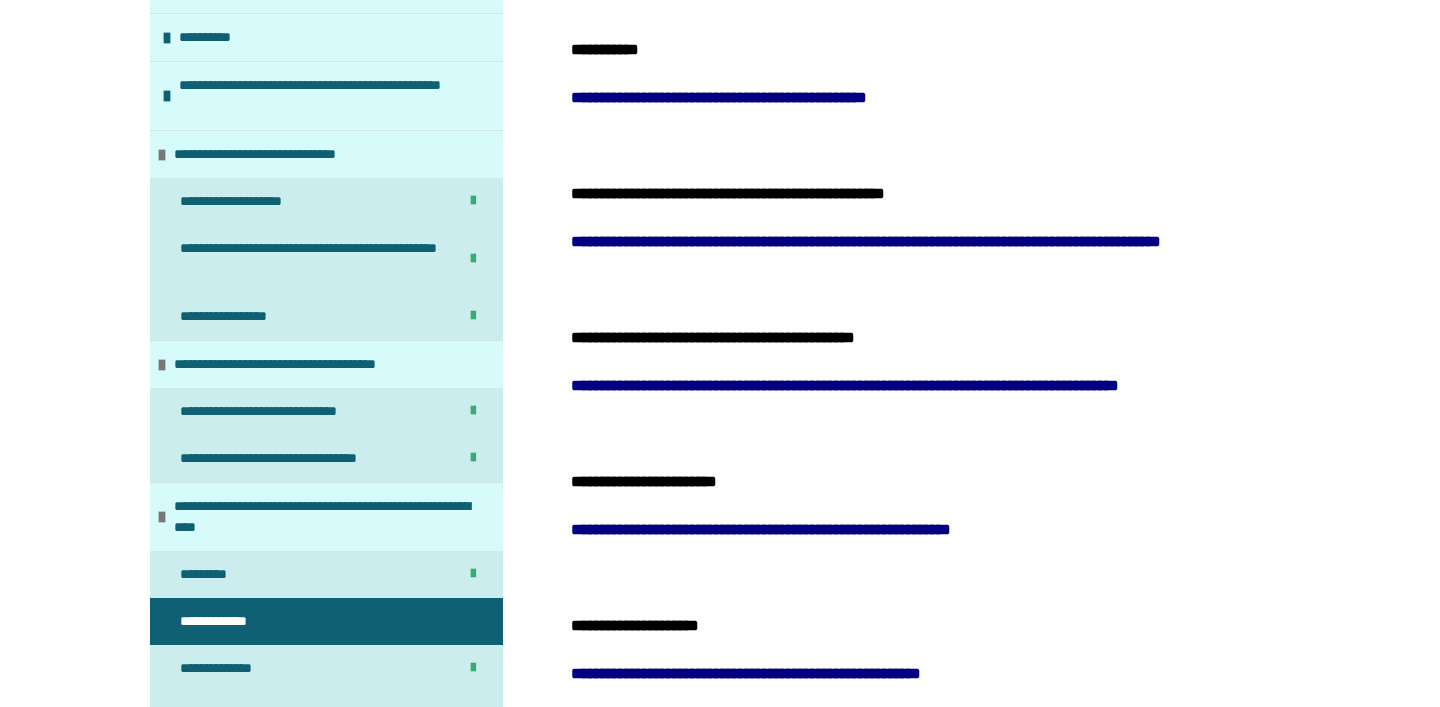 click on "**********" at bounding box center (760, 241) 